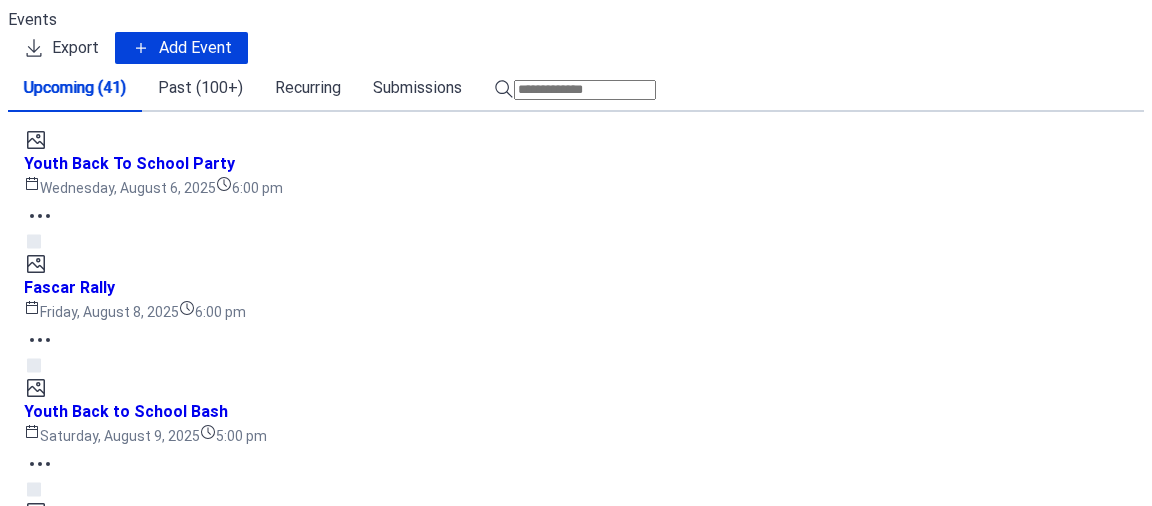 scroll, scrollTop: 0, scrollLeft: 0, axis: both 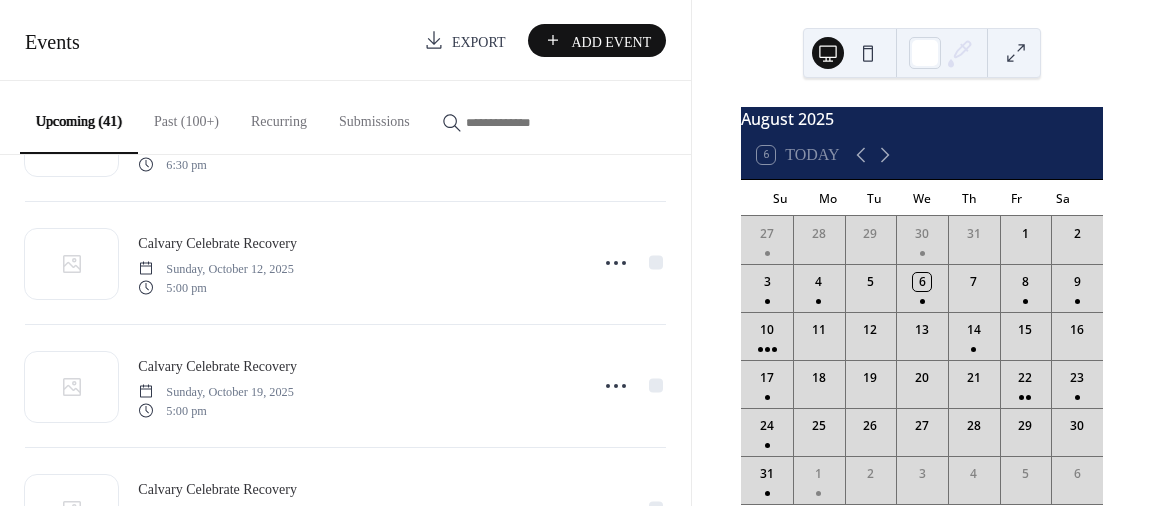 click on "Add Event" at bounding box center (611, 41) 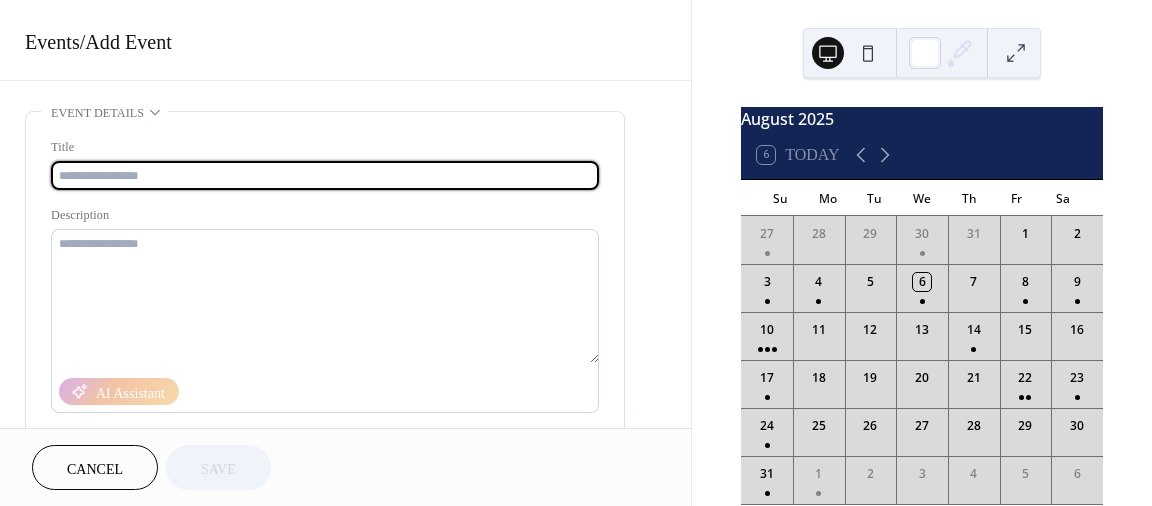 click at bounding box center [325, 175] 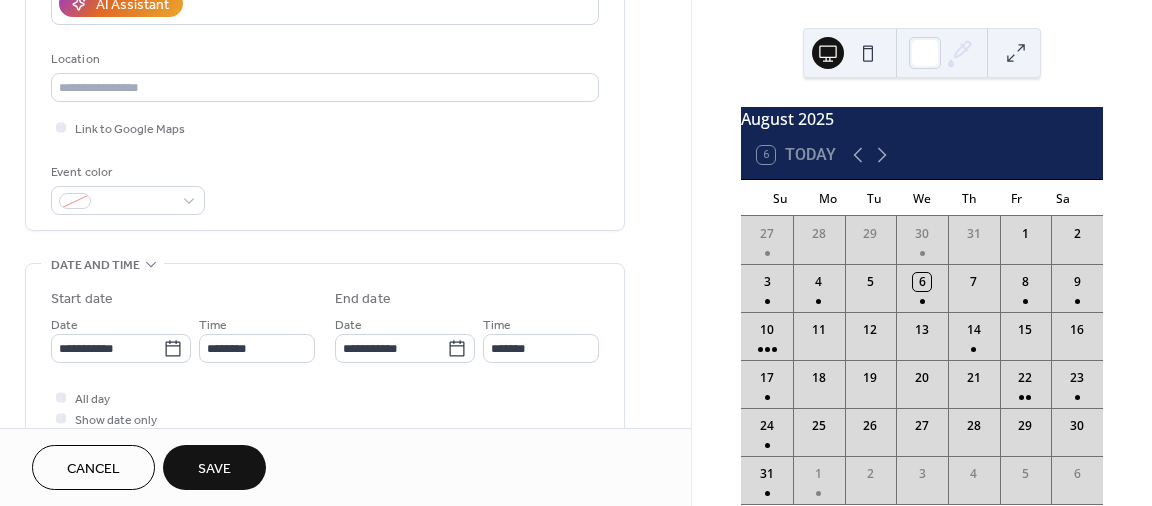 scroll, scrollTop: 441, scrollLeft: 0, axis: vertical 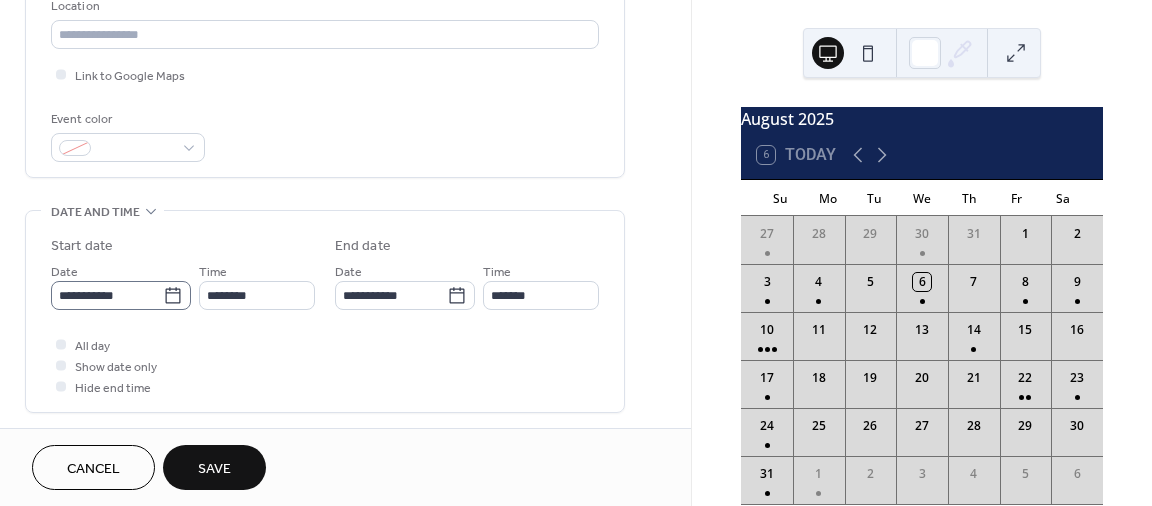 type on "**********" 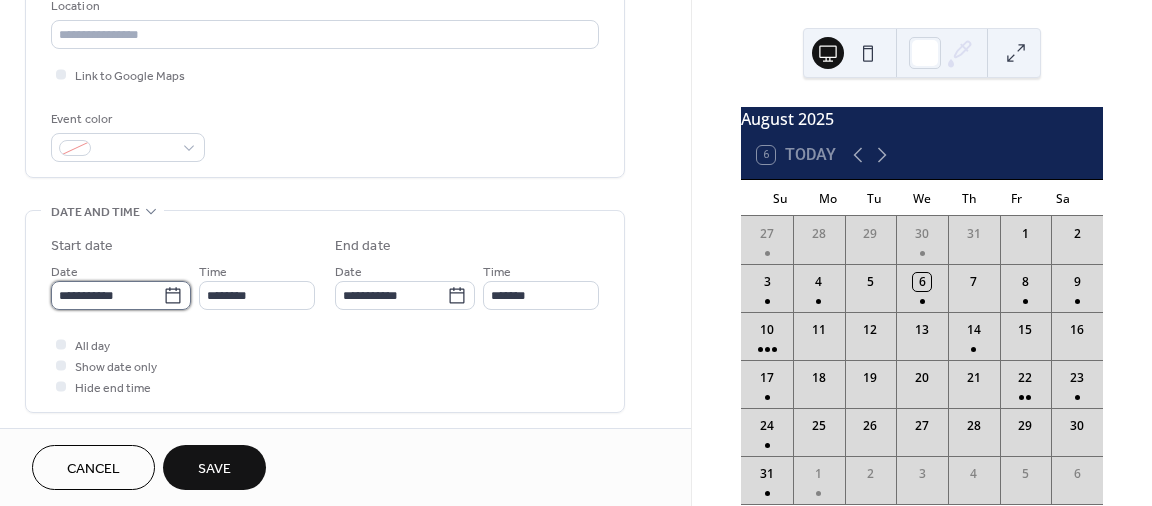 click on "**********" at bounding box center [107, 295] 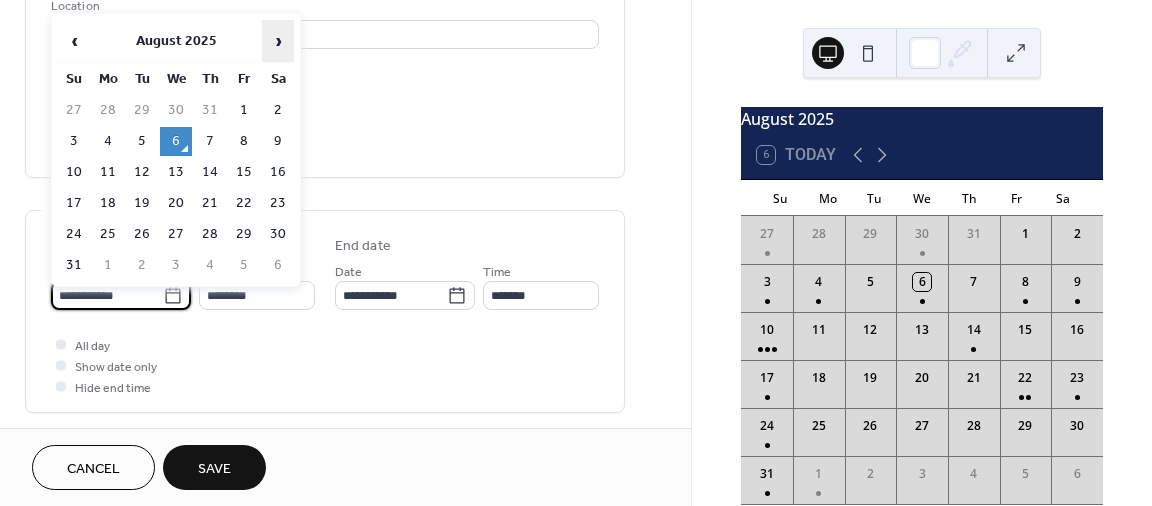 click on "›" at bounding box center (278, 41) 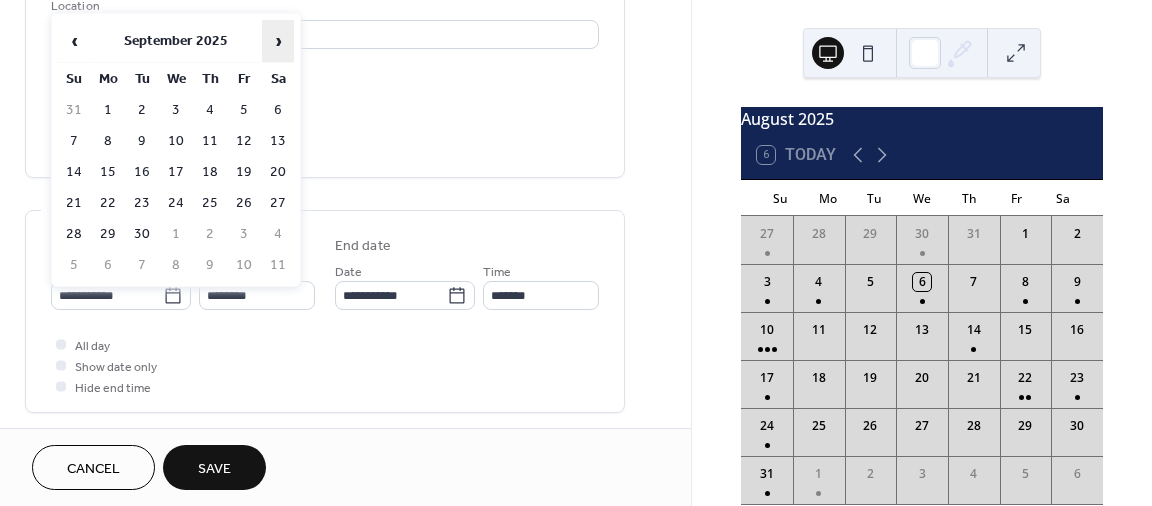 click on "›" at bounding box center [278, 41] 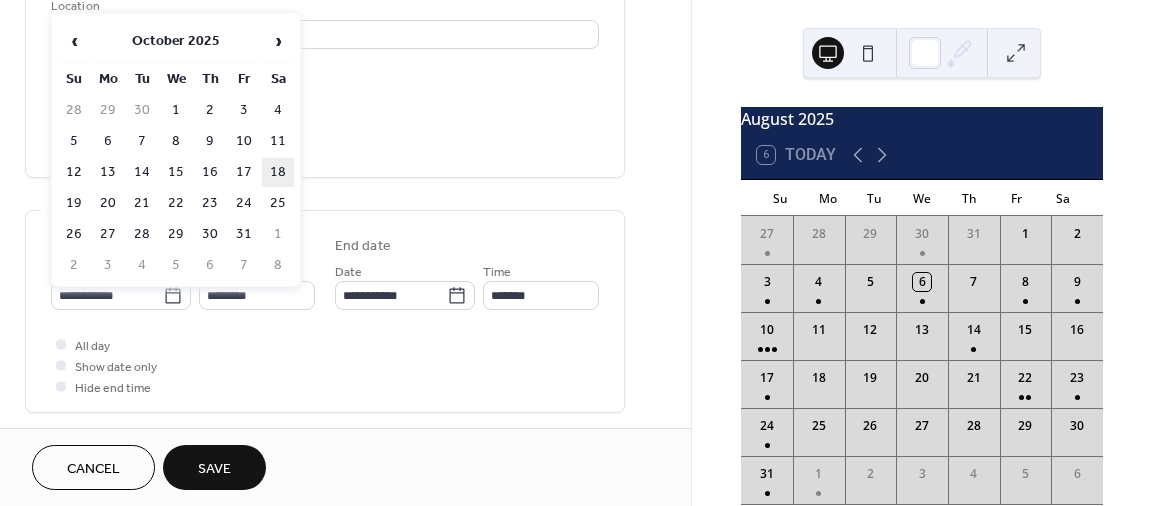 click on "18" at bounding box center (278, 172) 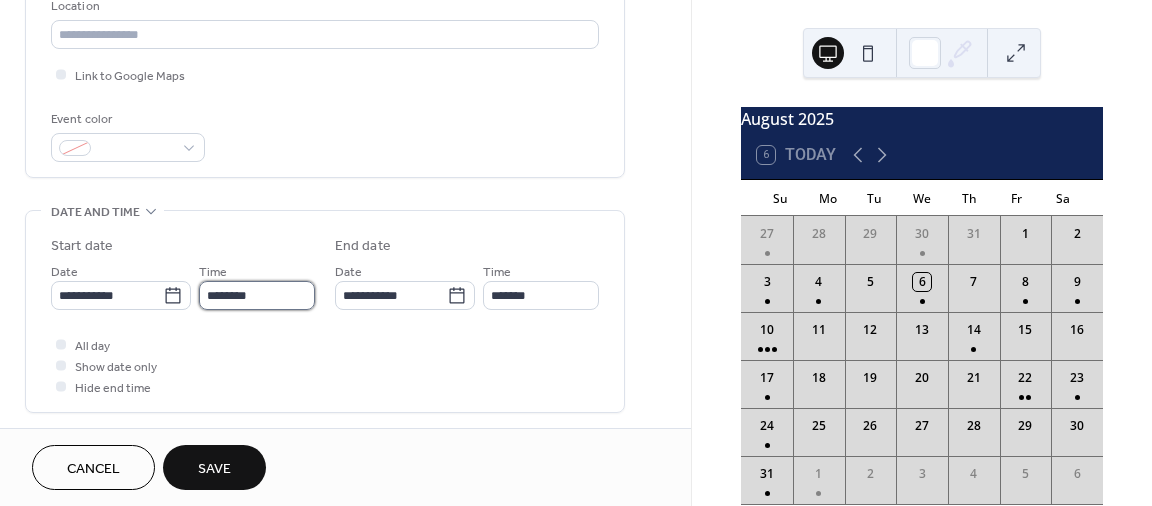 click on "********" at bounding box center [257, 295] 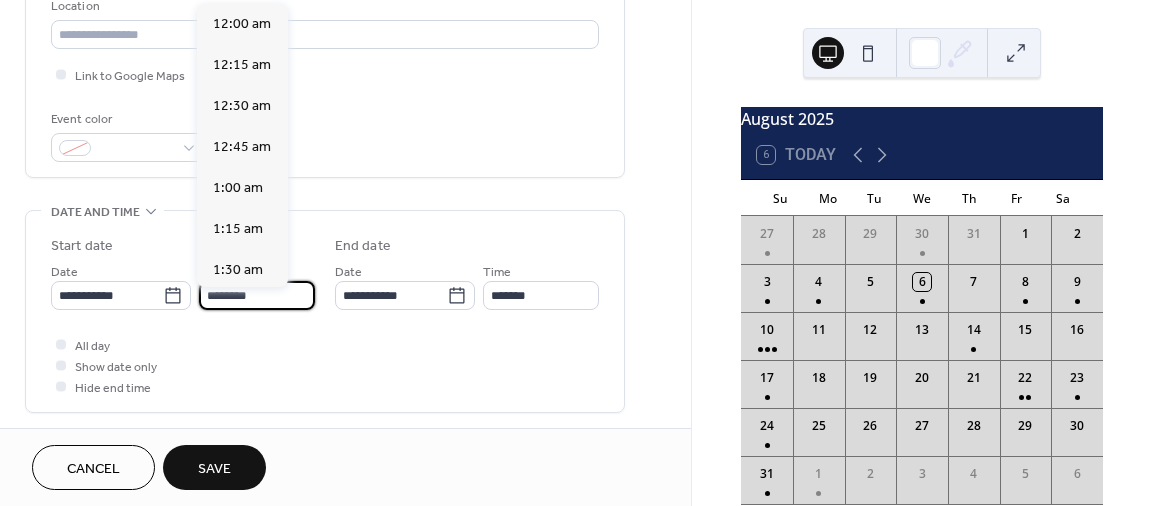 scroll, scrollTop: 1944, scrollLeft: 0, axis: vertical 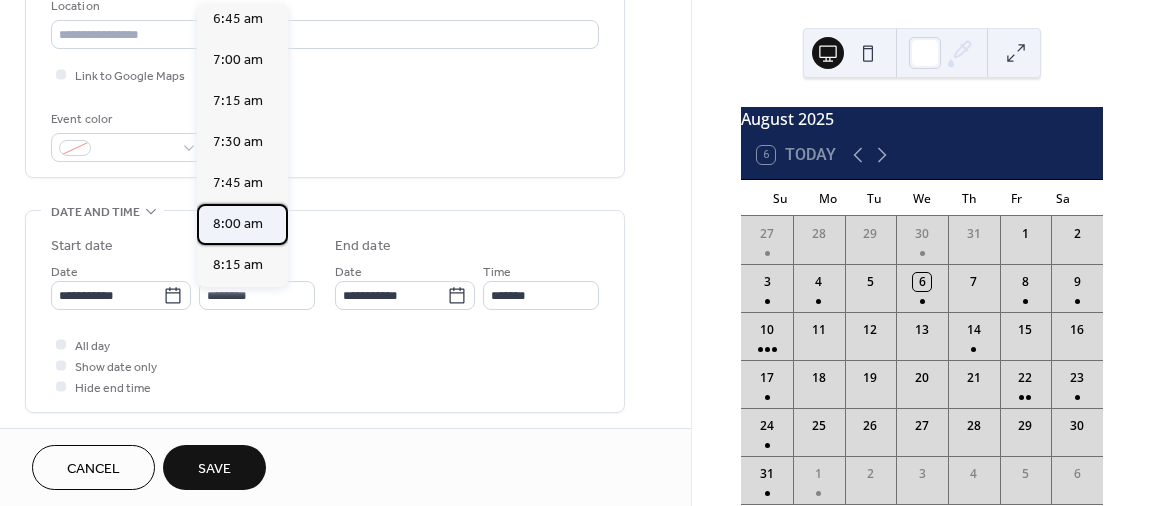 click on "8:00 am" at bounding box center [238, 224] 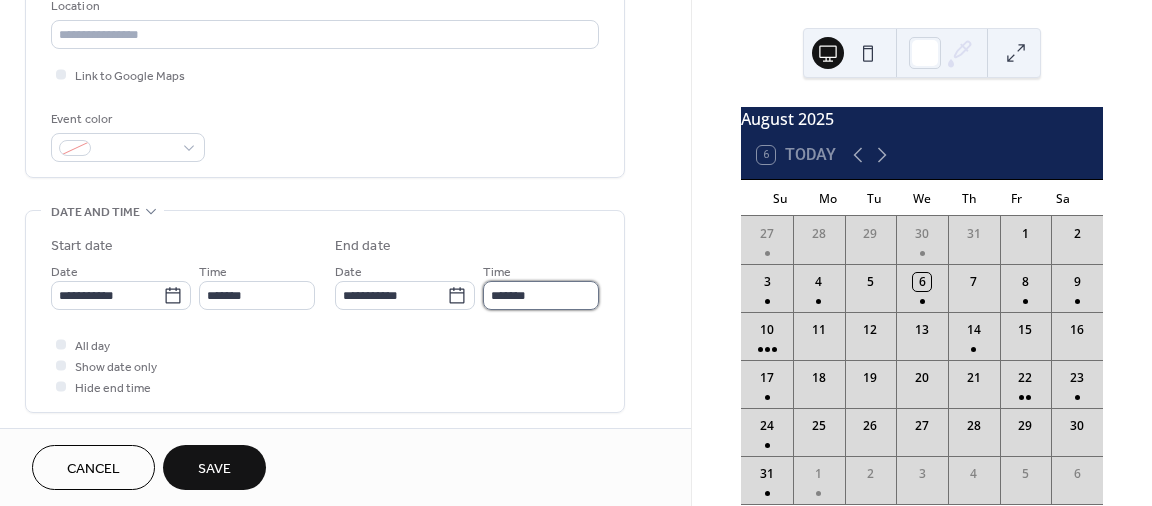 click on "*******" at bounding box center (541, 295) 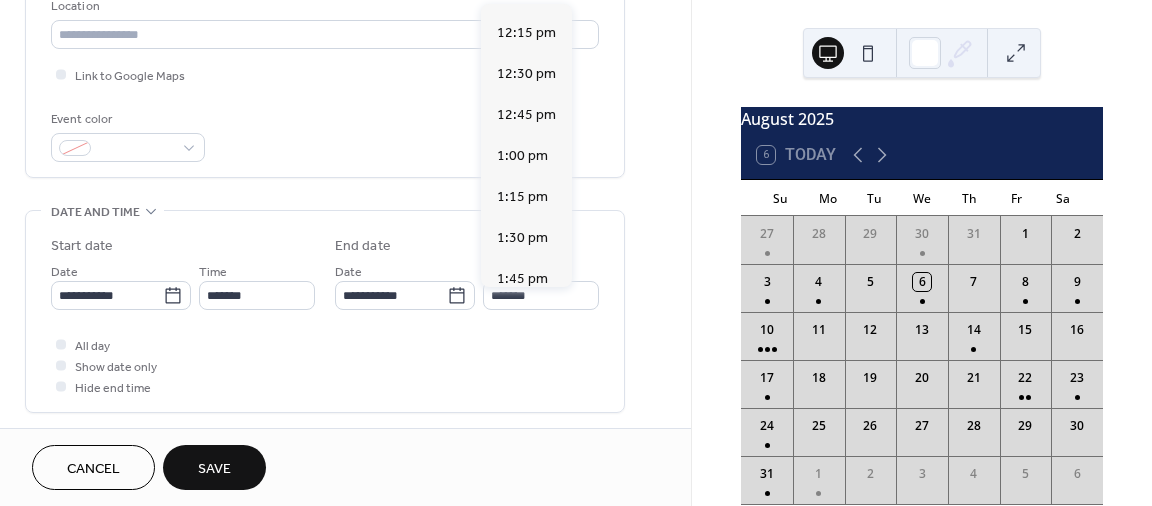 scroll, scrollTop: 658, scrollLeft: 0, axis: vertical 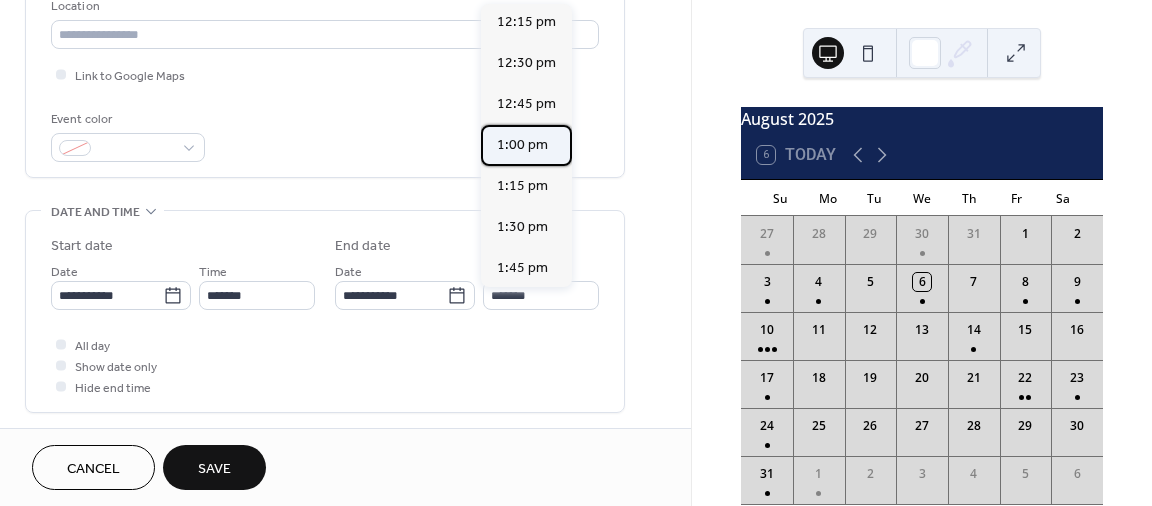 click on "1:00 pm" at bounding box center (522, 145) 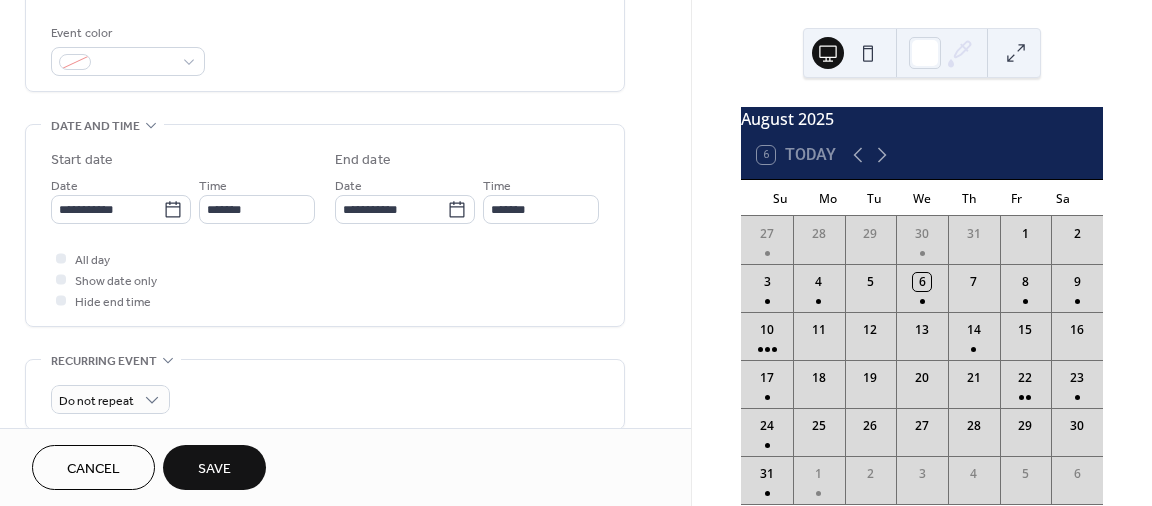 scroll, scrollTop: 571, scrollLeft: 0, axis: vertical 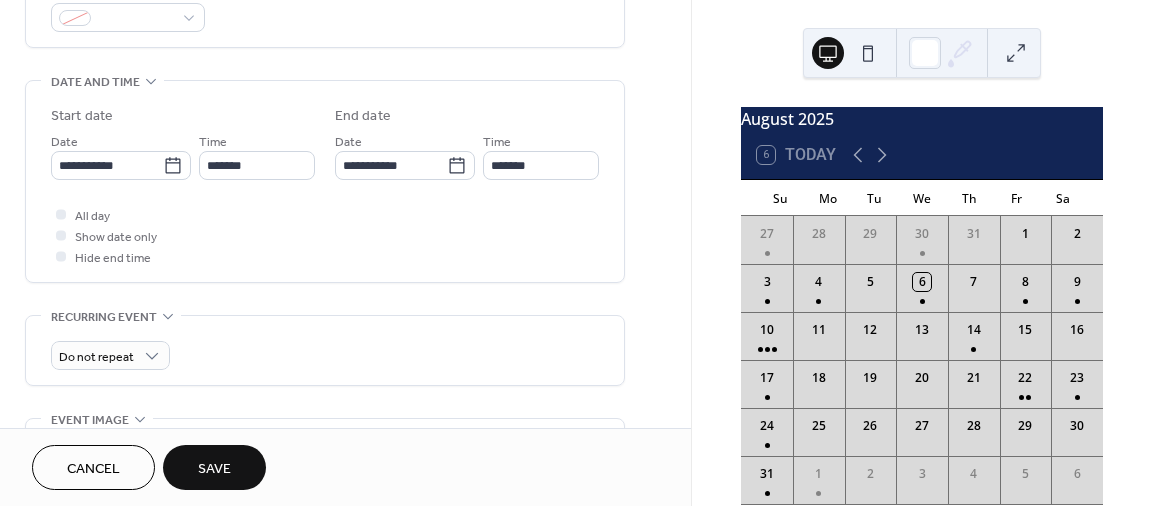 click on "Save" at bounding box center [214, 469] 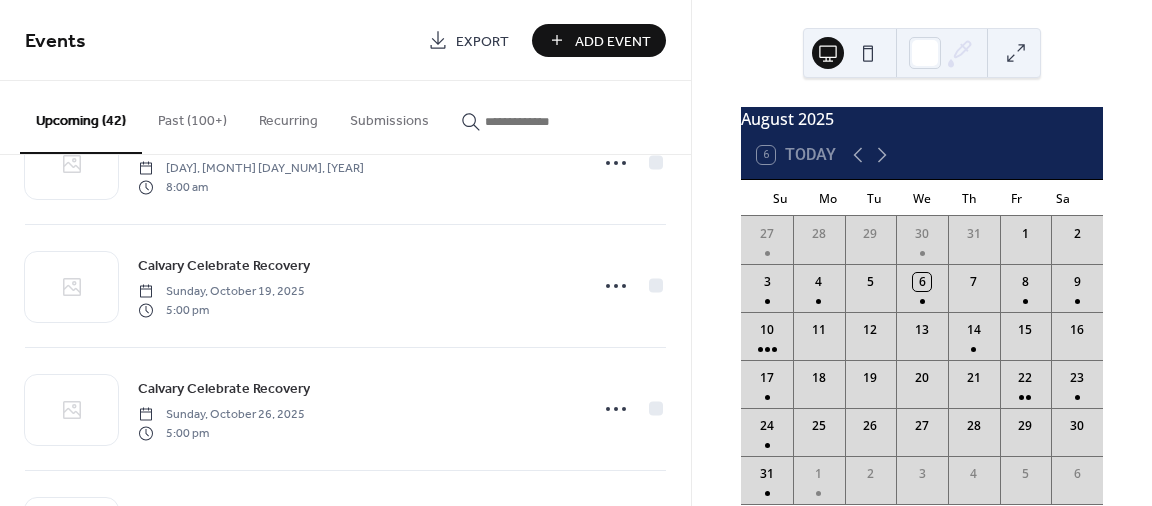 scroll, scrollTop: 3000, scrollLeft: 0, axis: vertical 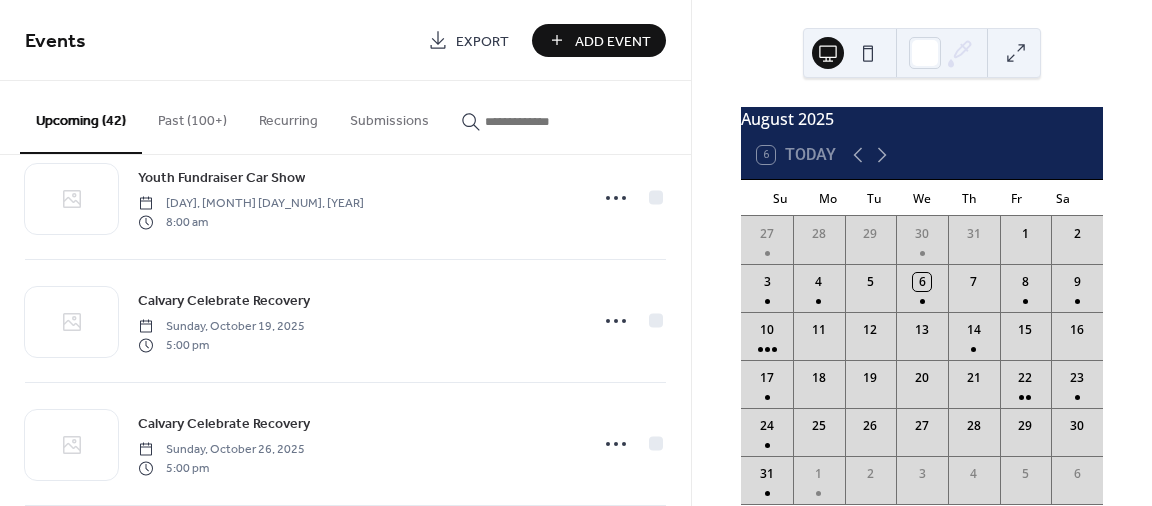click on "Add Event" at bounding box center (613, 41) 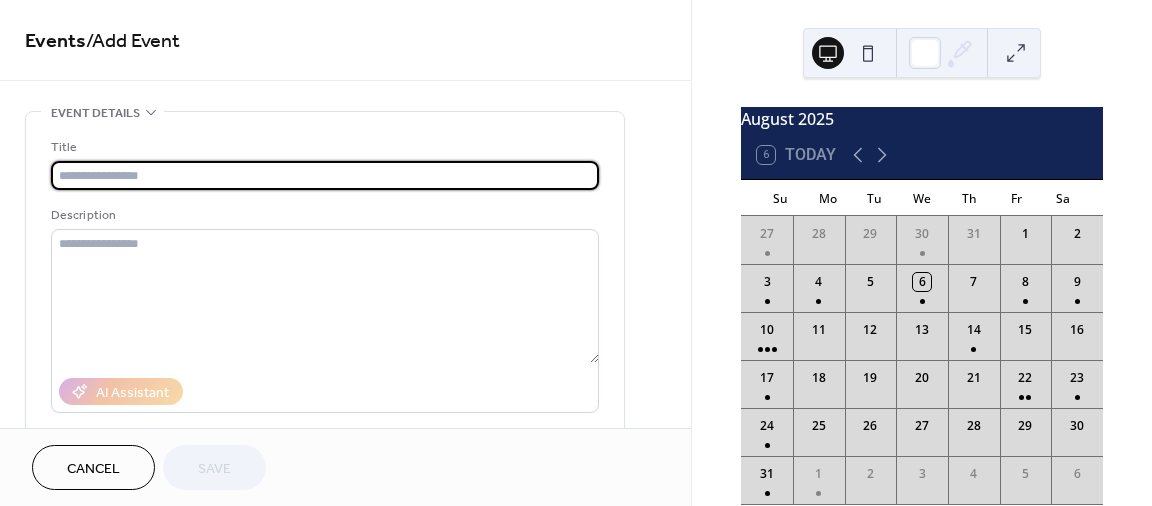 click at bounding box center (325, 175) 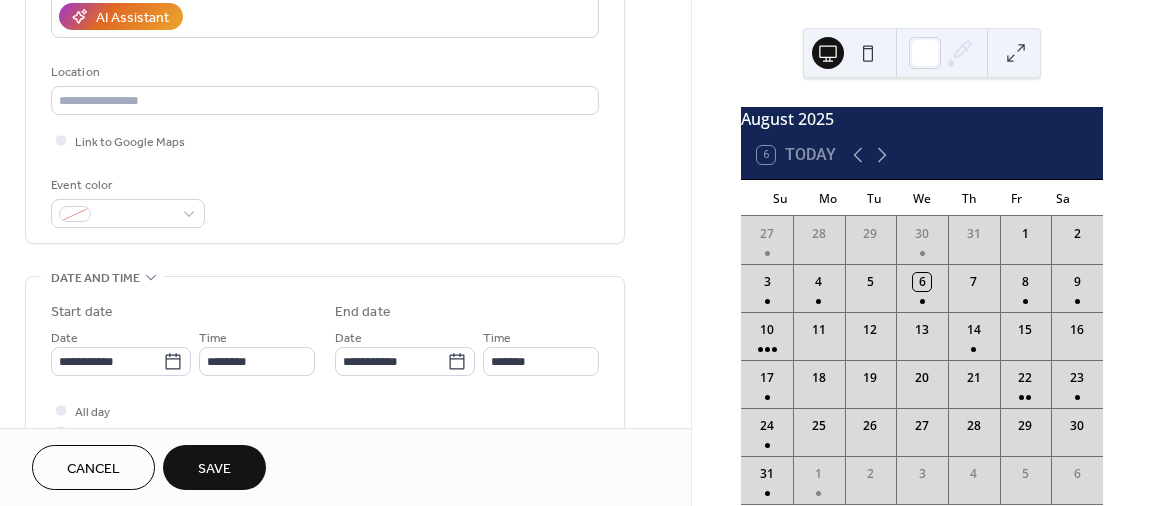 scroll, scrollTop: 388, scrollLeft: 0, axis: vertical 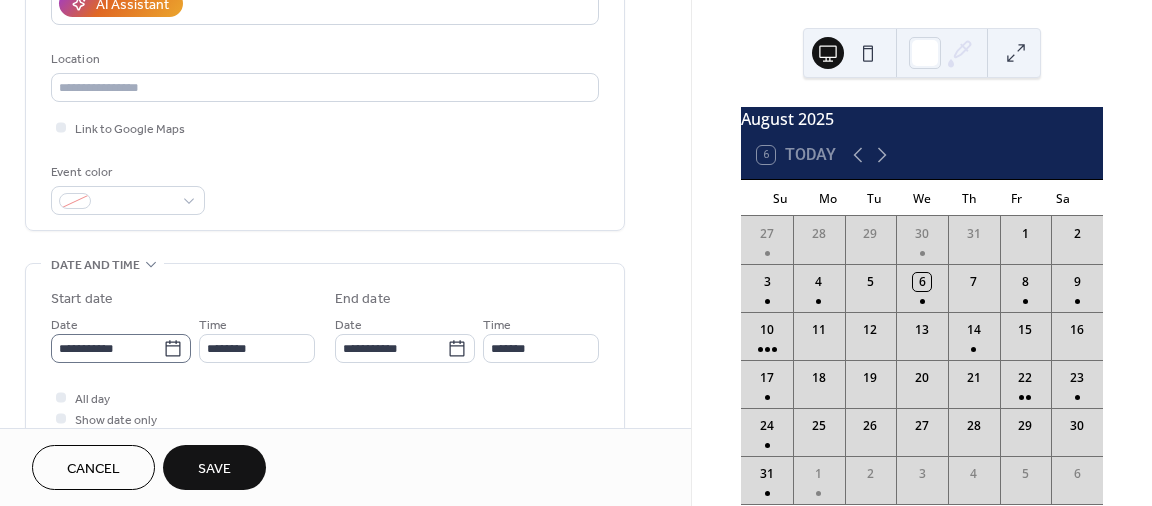type on "**********" 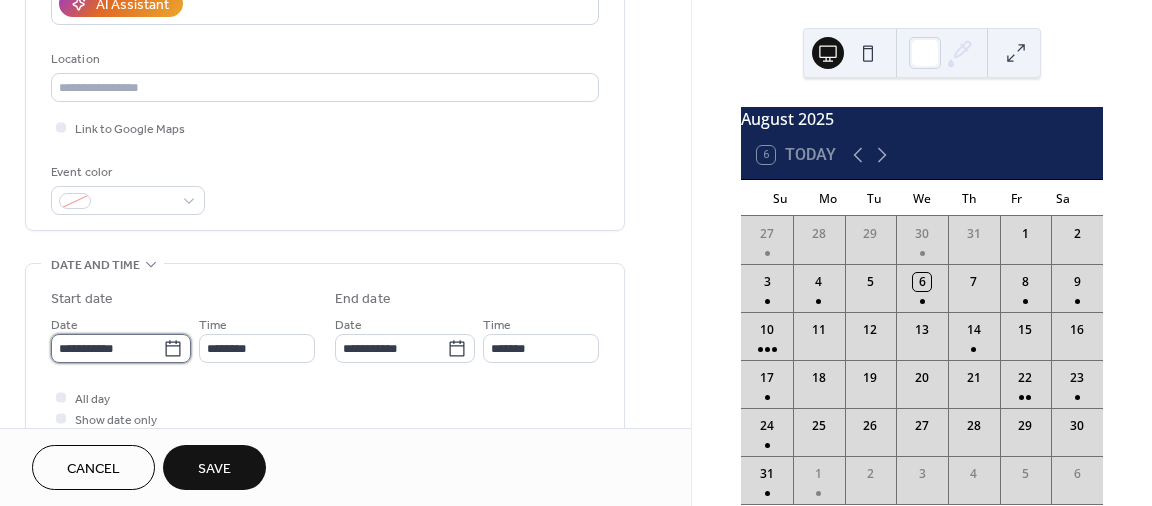 click on "**********" at bounding box center [107, 348] 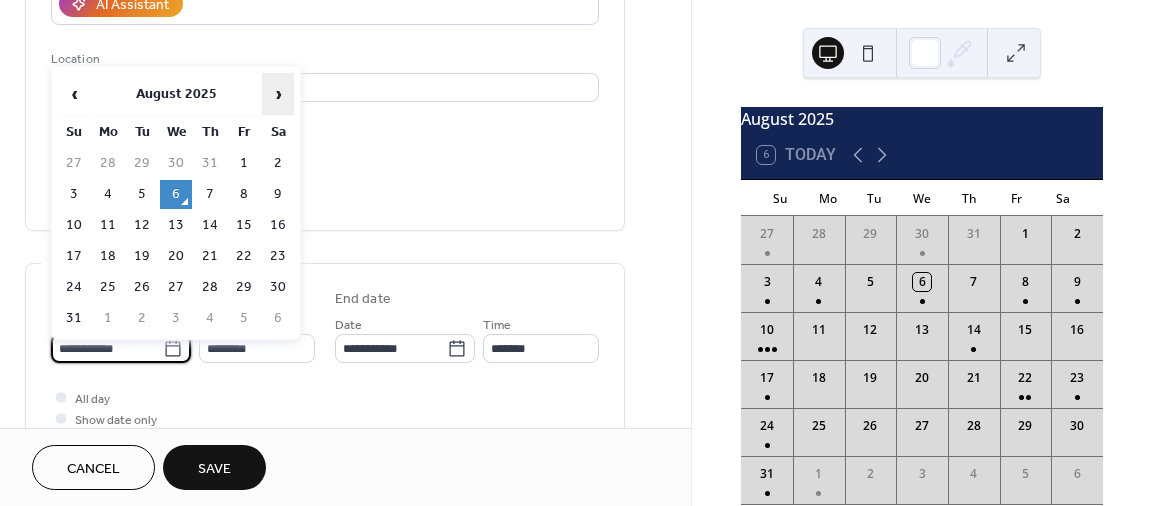 click on "›" at bounding box center [278, 94] 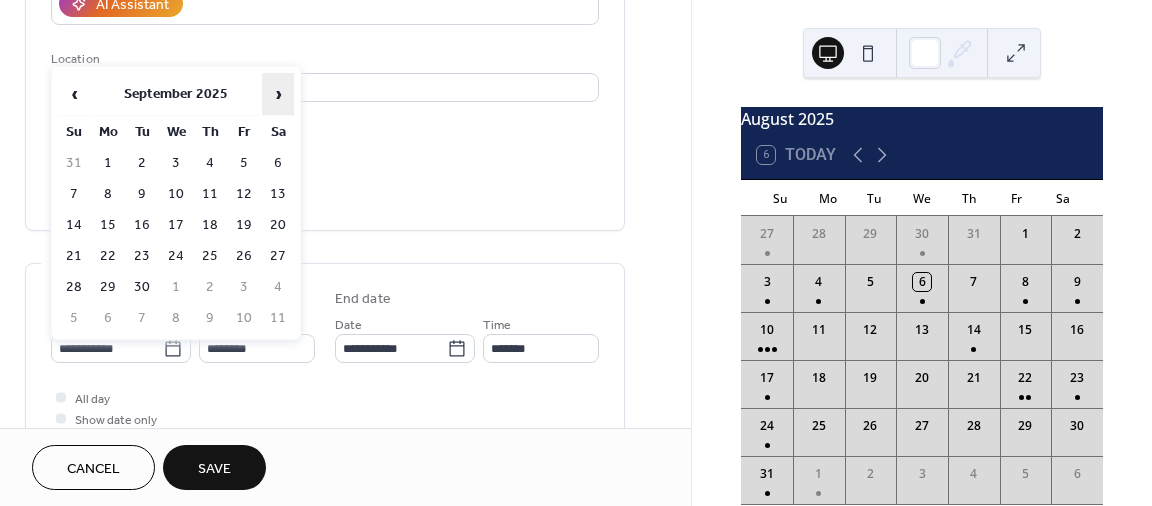 click on "›" at bounding box center (278, 94) 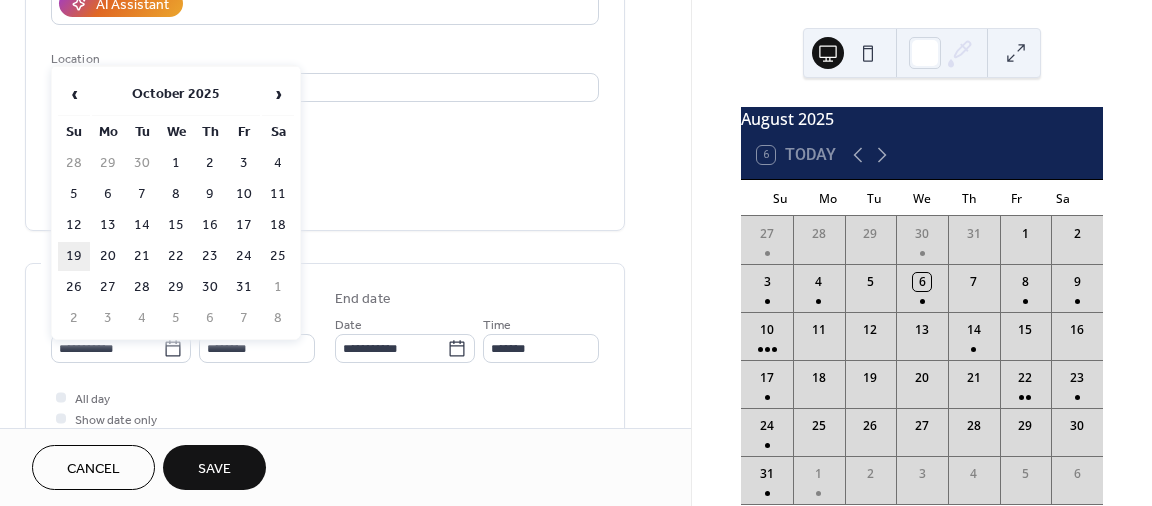 click on "19" at bounding box center [74, 256] 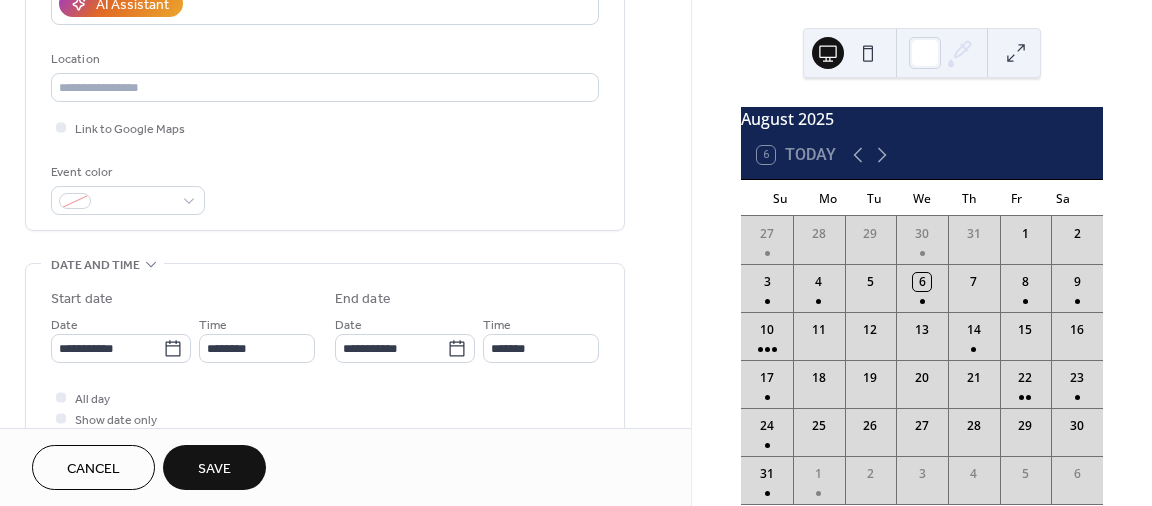 type on "**********" 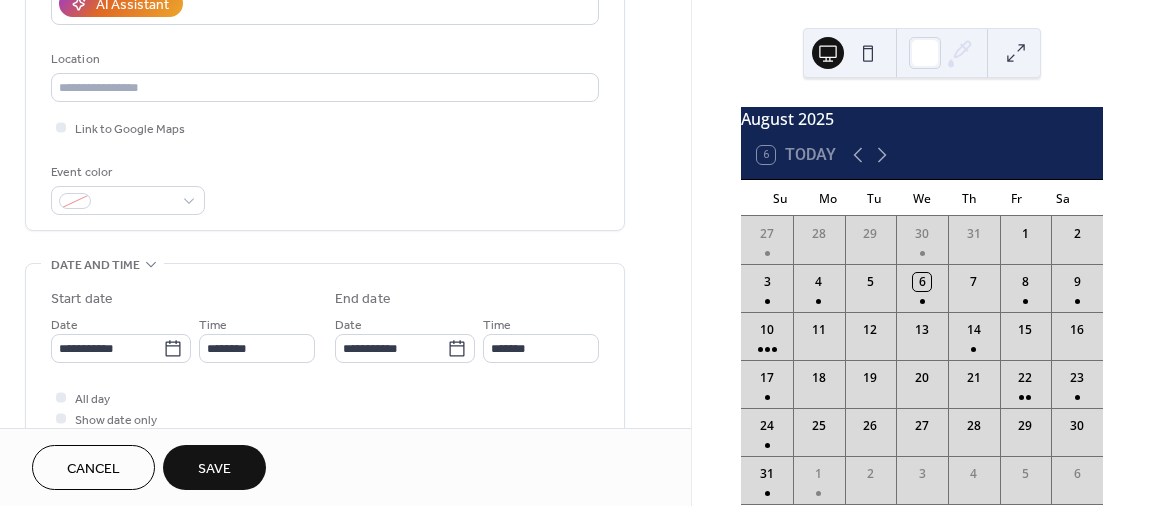 type on "**********" 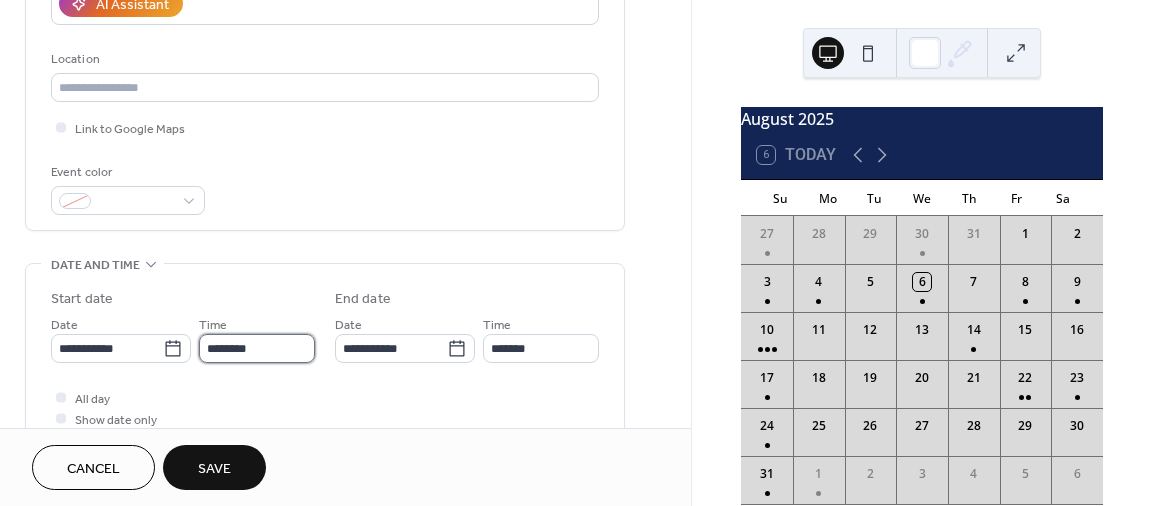 drag, startPoint x: 280, startPoint y: 362, endPoint x: 341, endPoint y: 363, distance: 61.008198 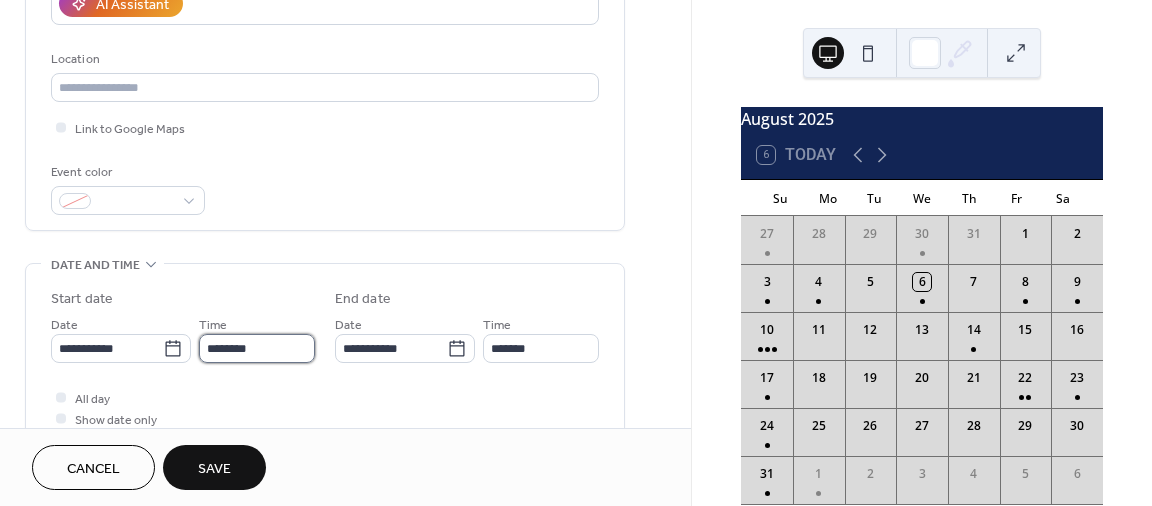 click on "********" at bounding box center [257, 348] 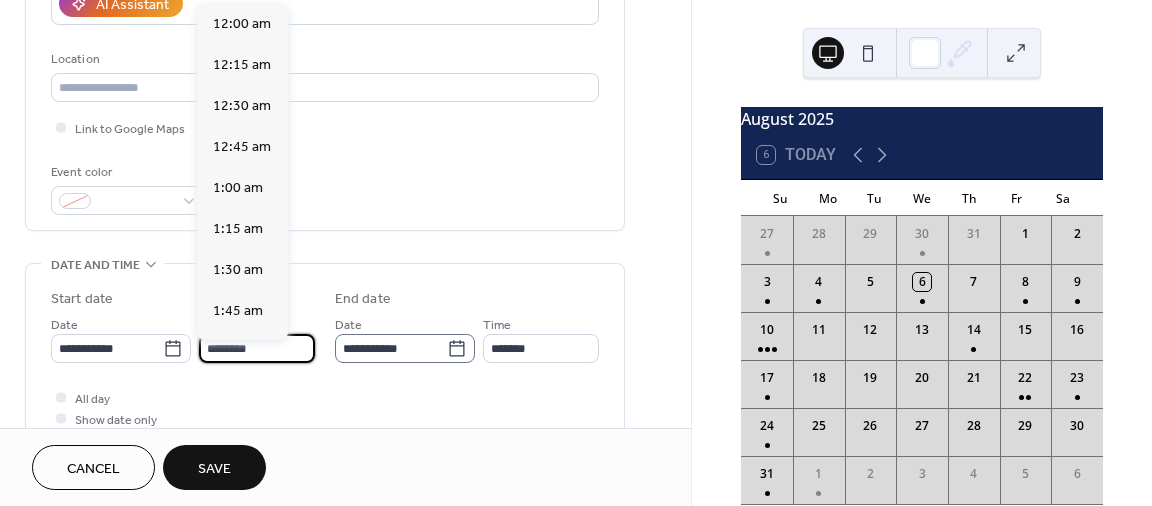 scroll, scrollTop: 1944, scrollLeft: 0, axis: vertical 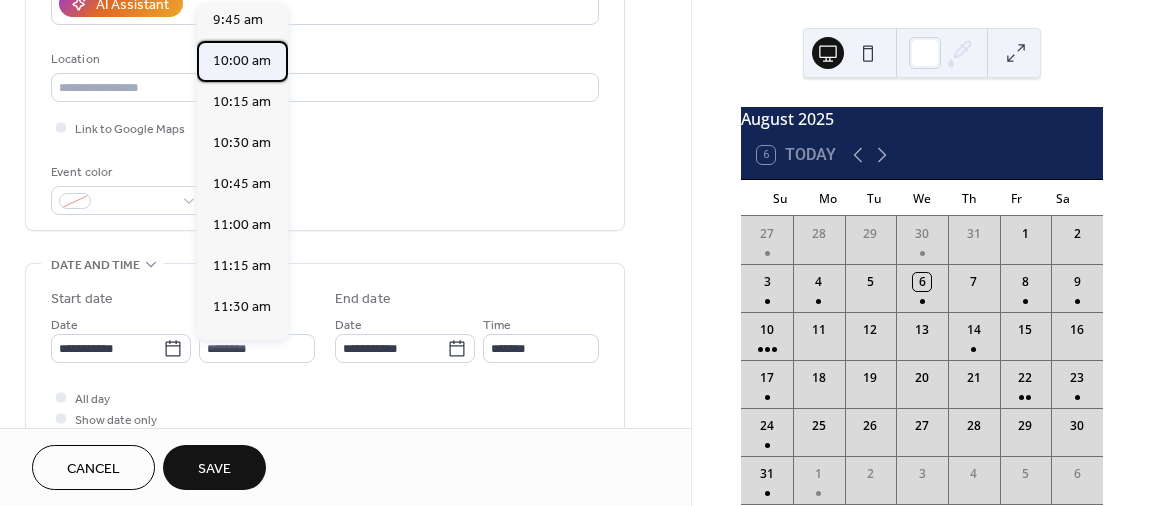 click on "10:00 am" at bounding box center [242, 61] 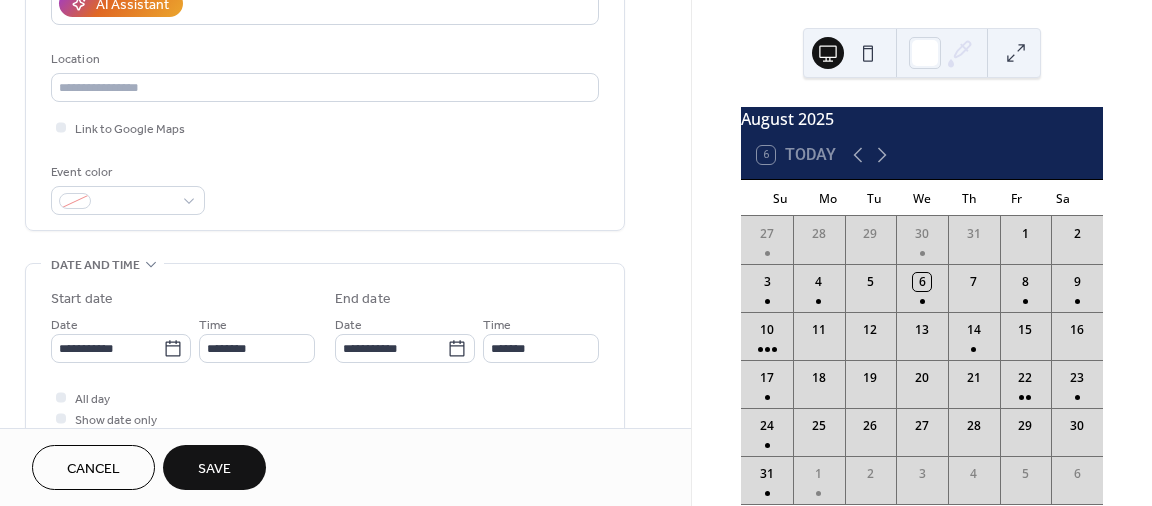 type on "********" 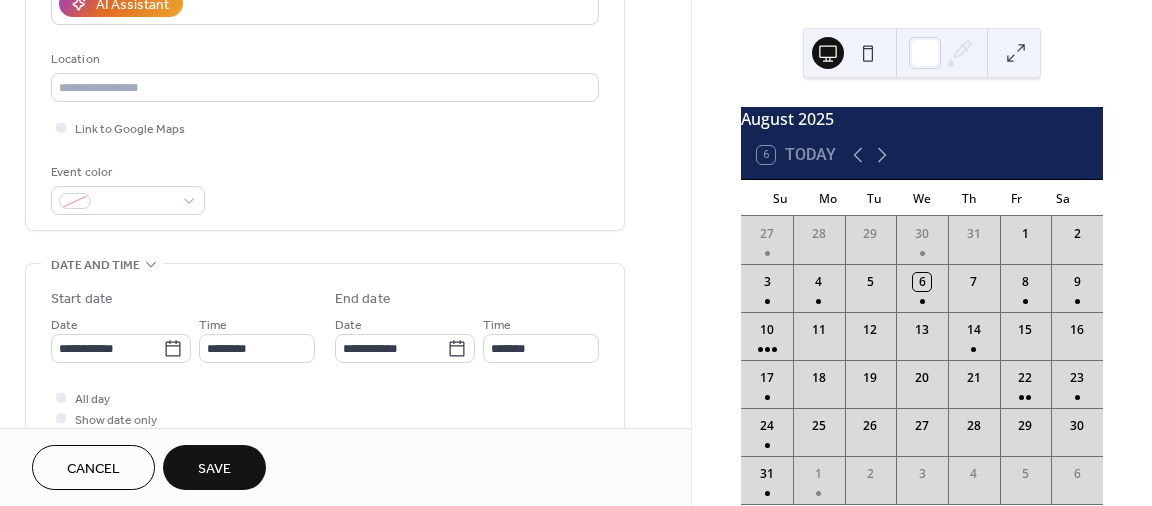 type on "********" 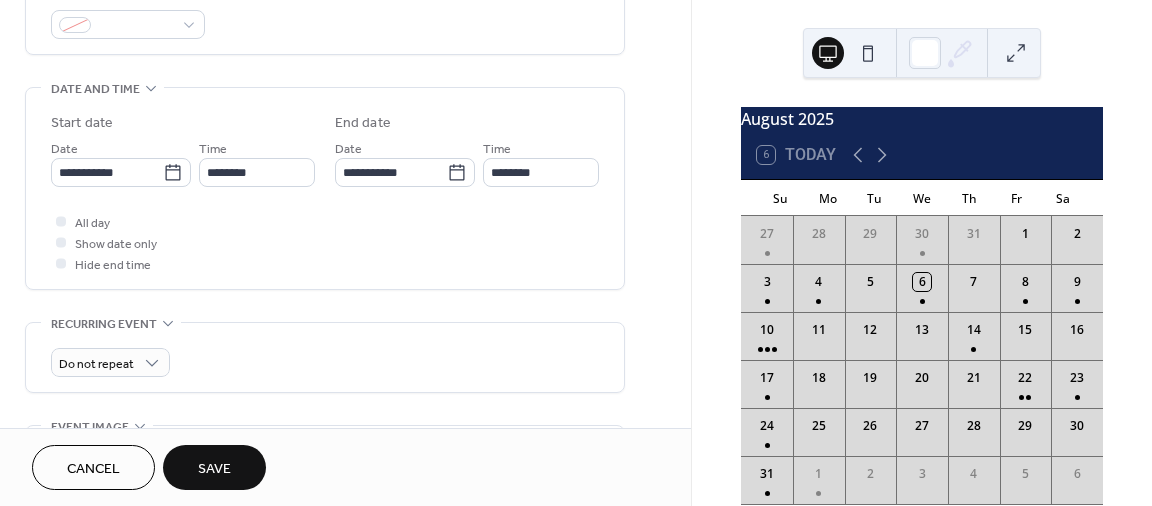 scroll, scrollTop: 587, scrollLeft: 0, axis: vertical 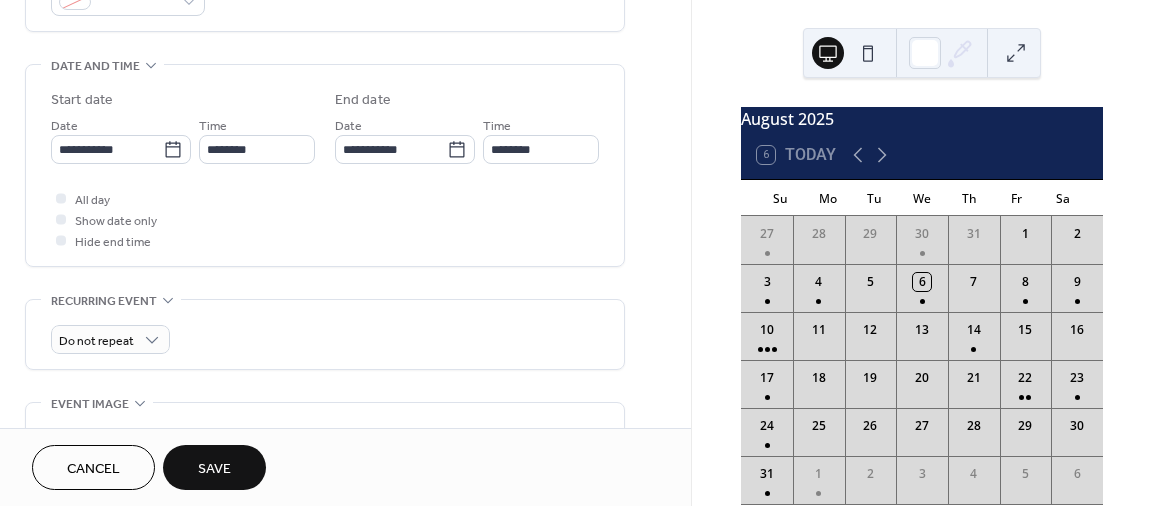 click on "Save" at bounding box center (214, 467) 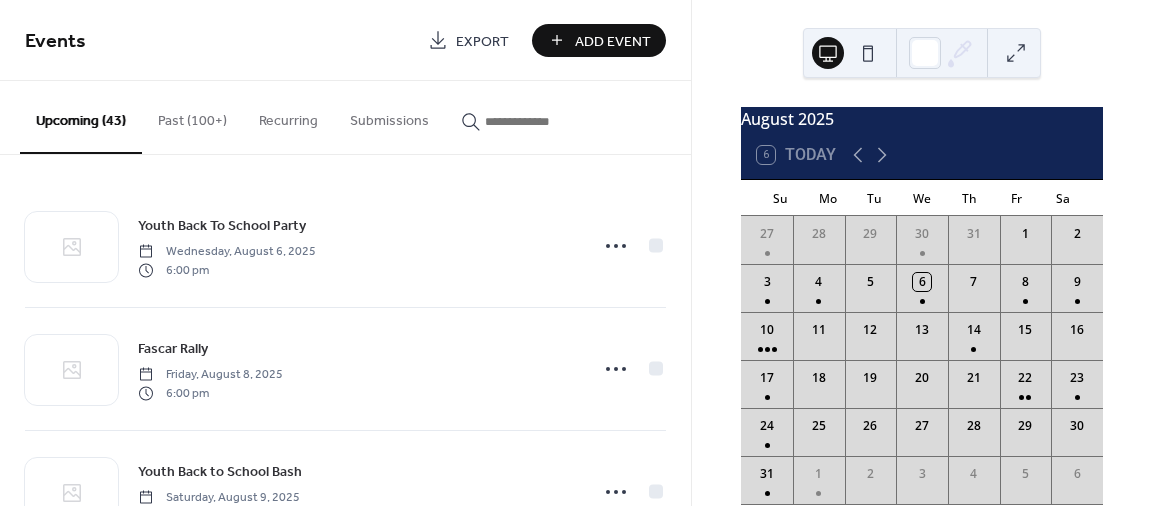 click on "Add Event" at bounding box center [613, 41] 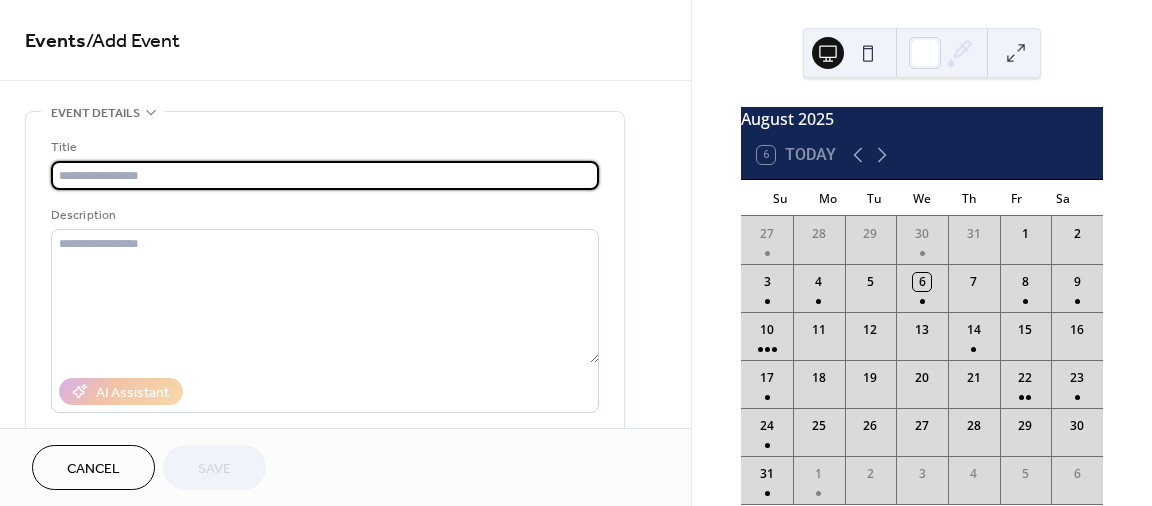 click at bounding box center [325, 175] 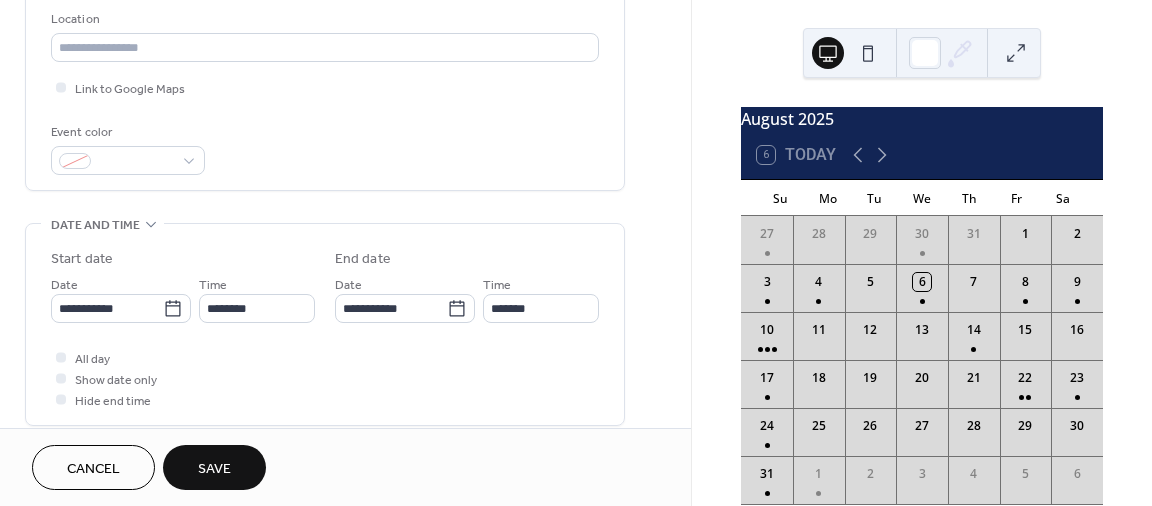scroll, scrollTop: 438, scrollLeft: 0, axis: vertical 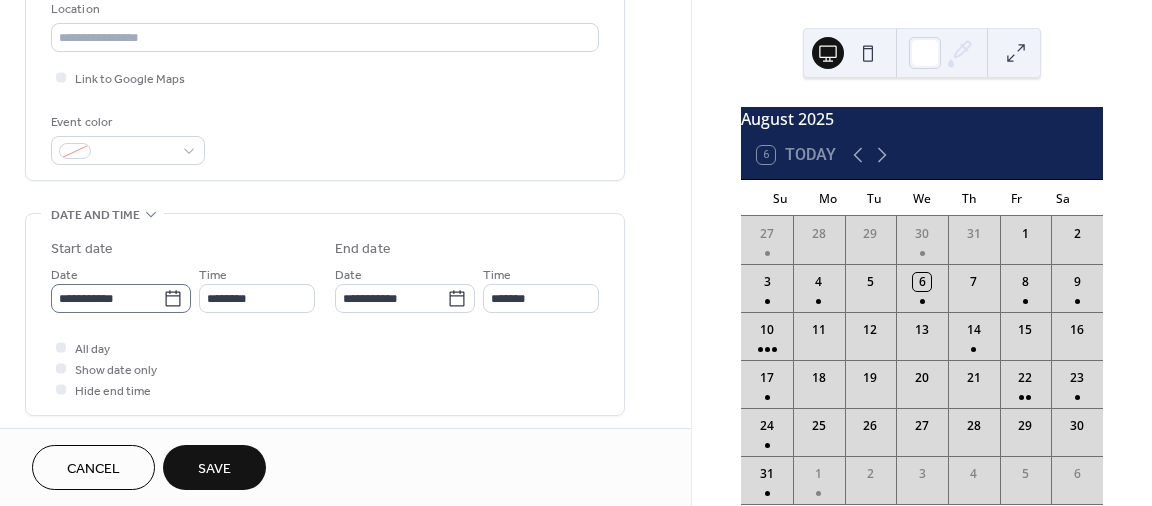 type on "**********" 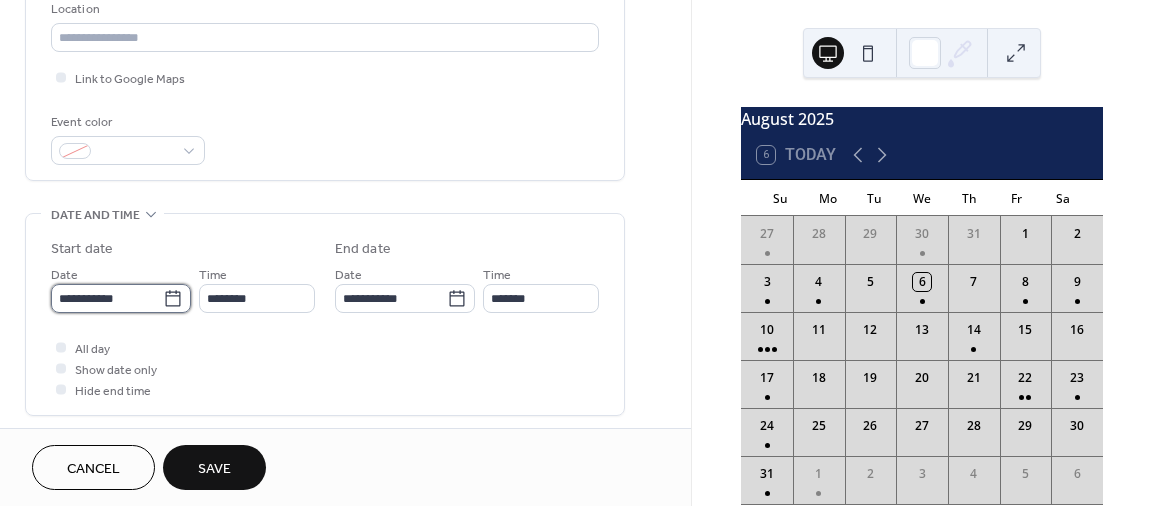 click on "**********" at bounding box center [107, 298] 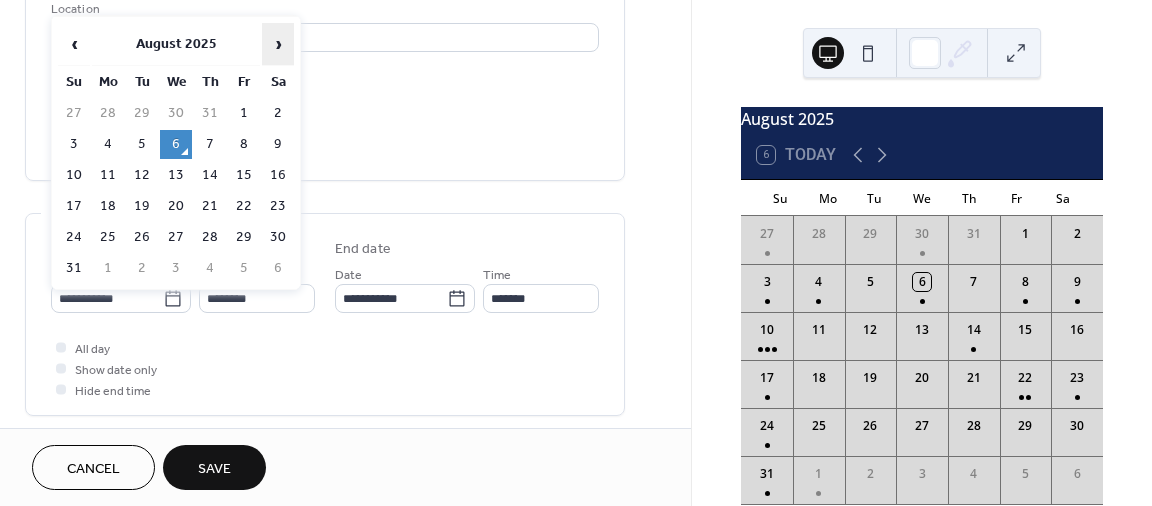 click on "›" at bounding box center (278, 44) 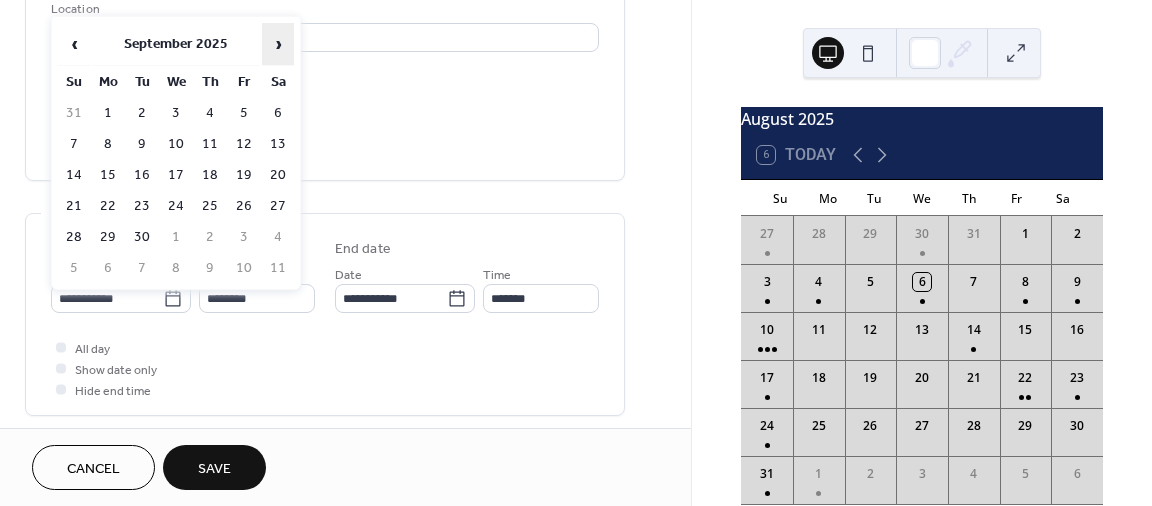 click on "›" at bounding box center [278, 44] 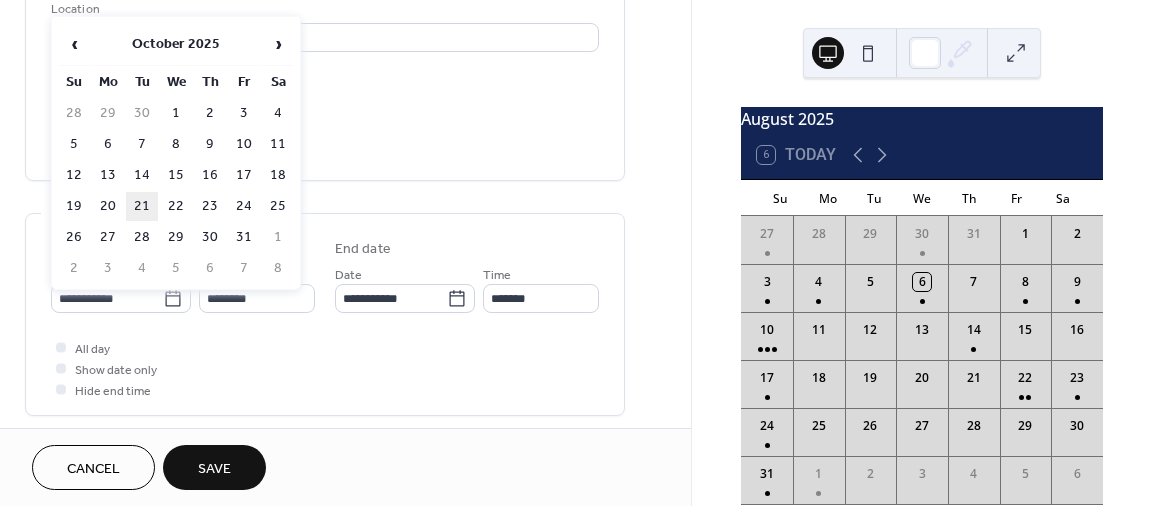 click on "21" at bounding box center (142, 206) 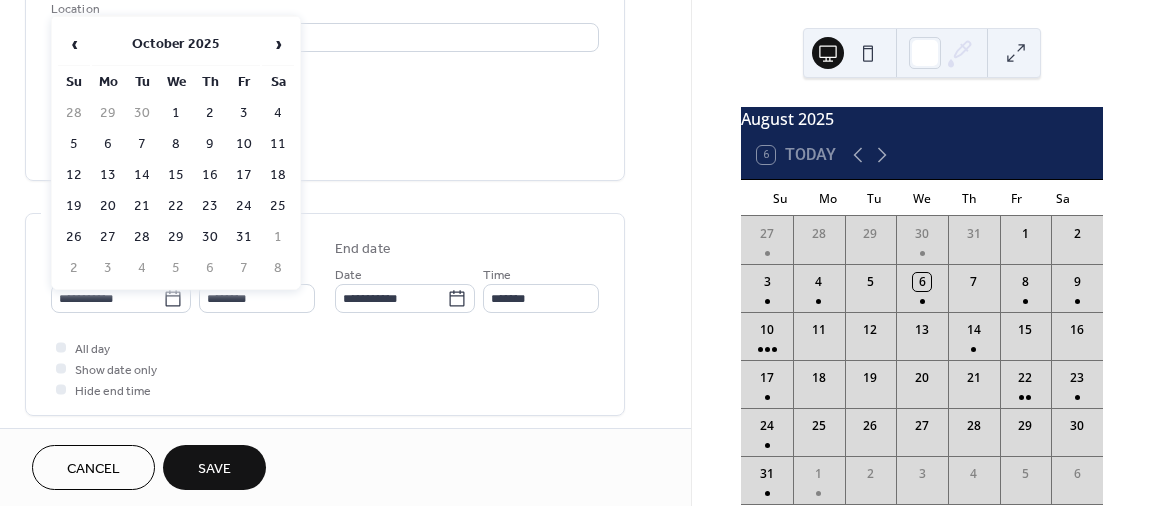 type on "**********" 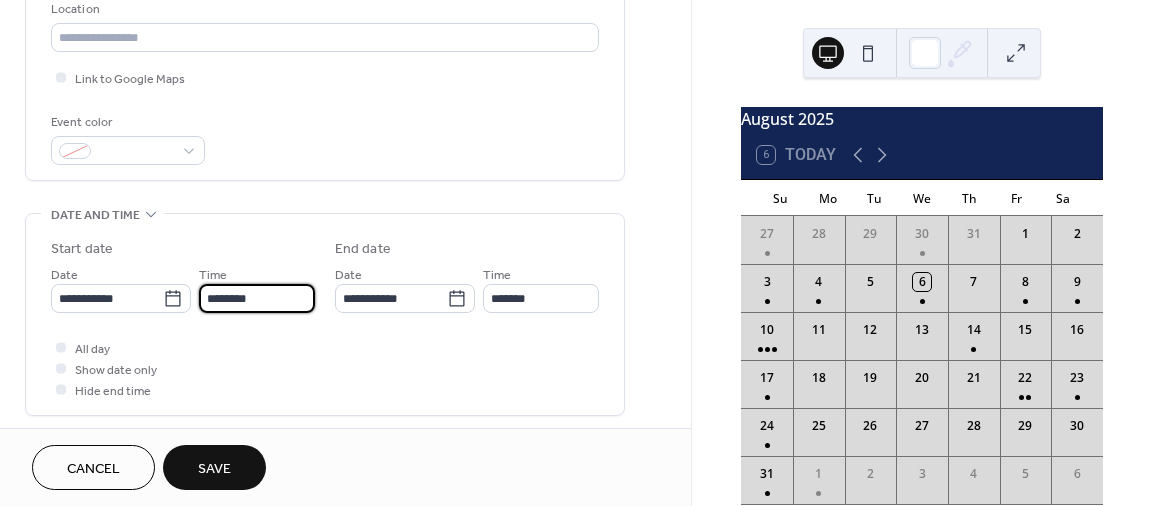 click on "********" at bounding box center (257, 298) 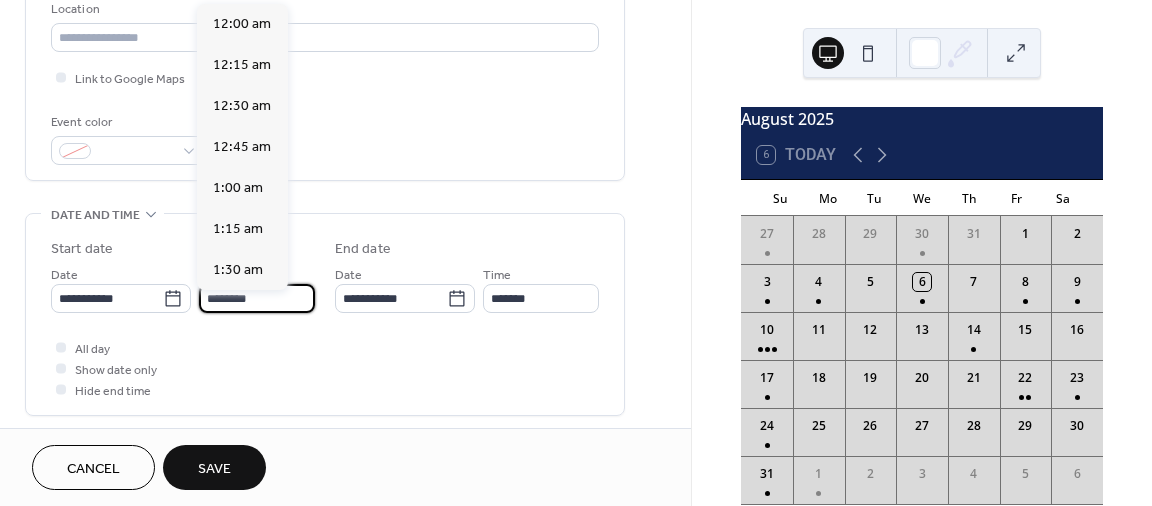 scroll, scrollTop: 1944, scrollLeft: 0, axis: vertical 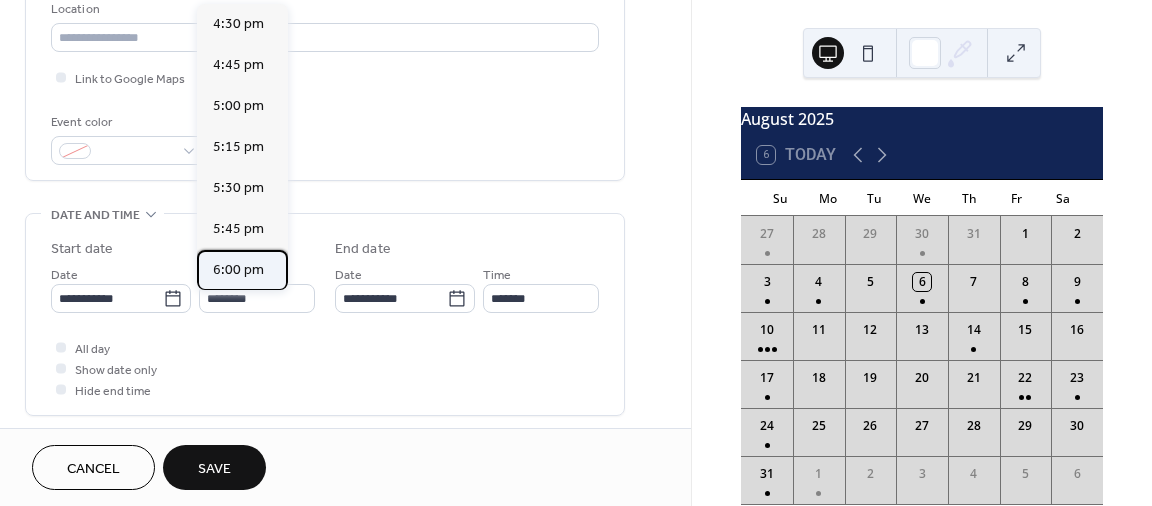 click on "6:00 pm" at bounding box center [238, 270] 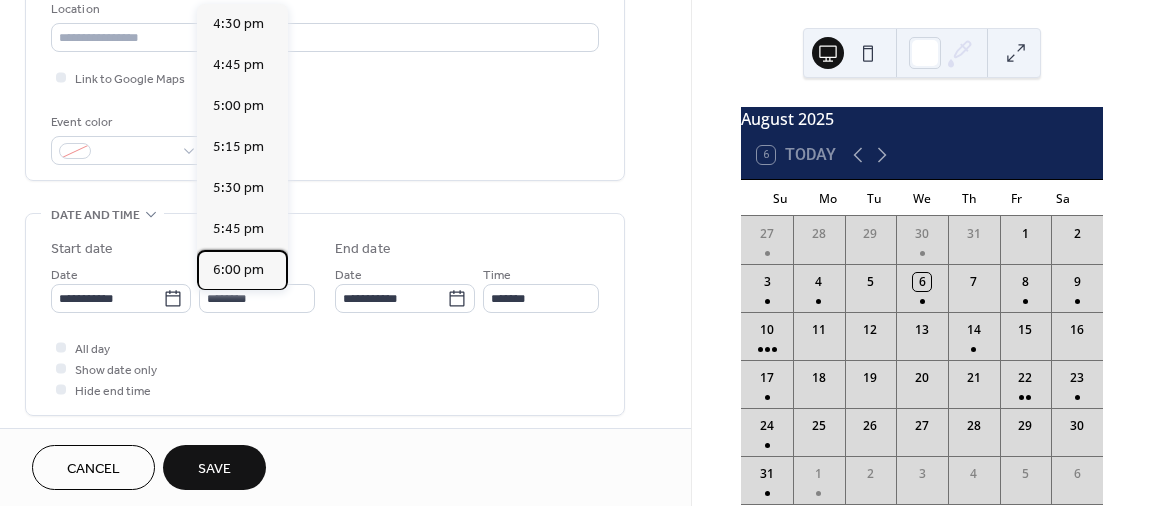 type on "*******" 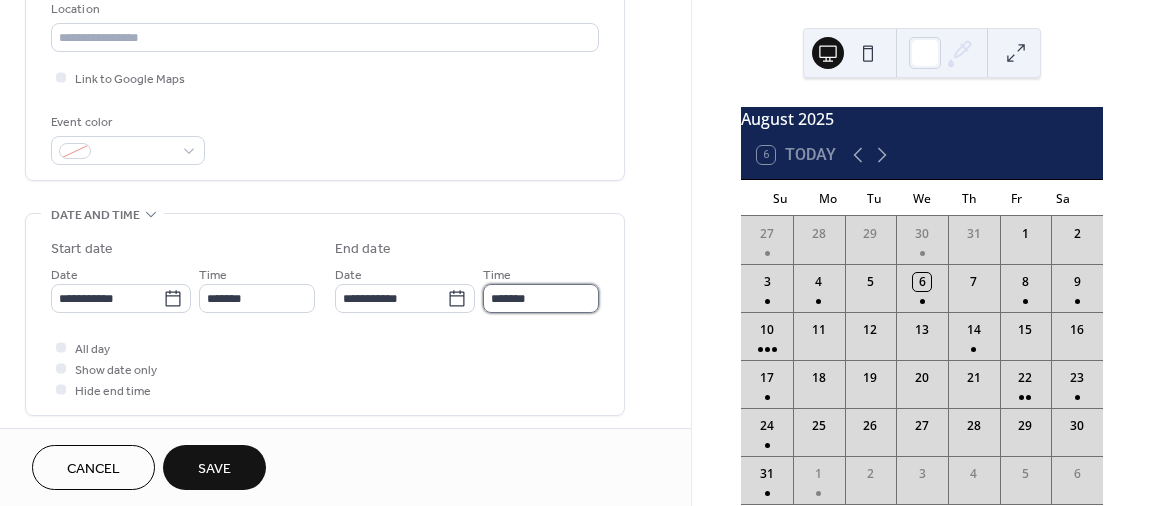 click on "*******" at bounding box center (541, 298) 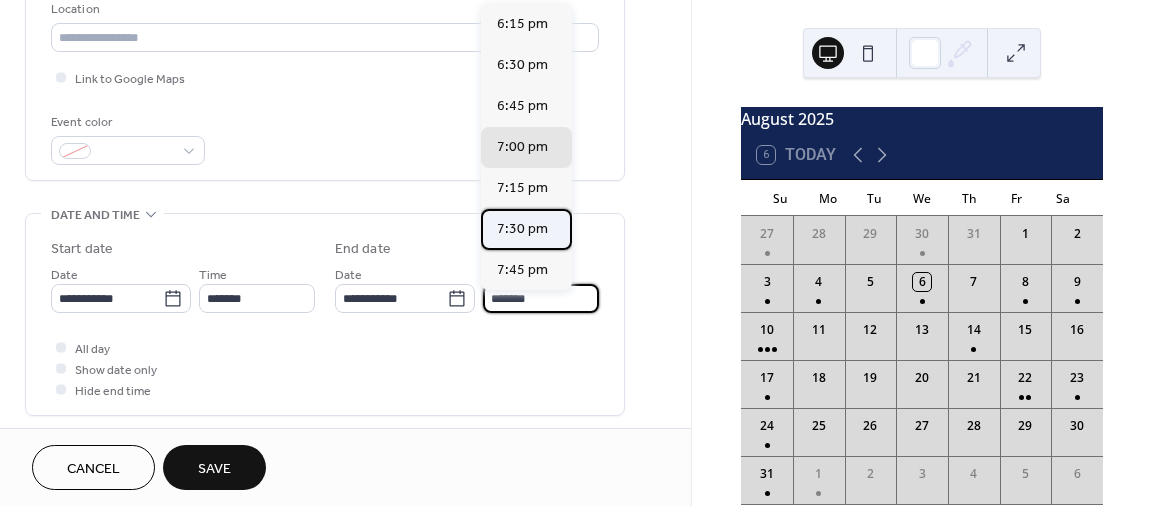 click on "7:30 pm" at bounding box center (522, 229) 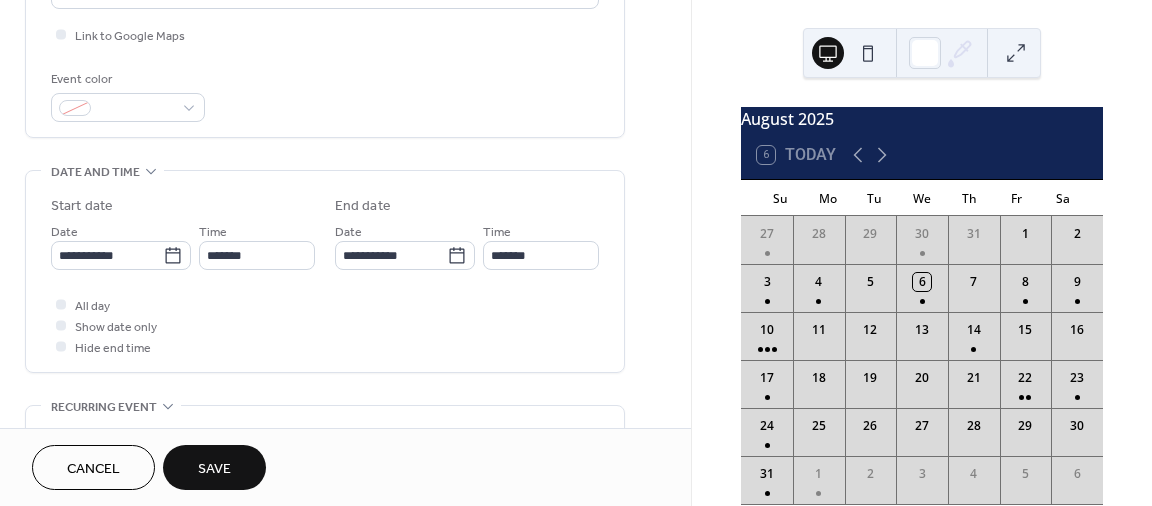 scroll, scrollTop: 484, scrollLeft: 0, axis: vertical 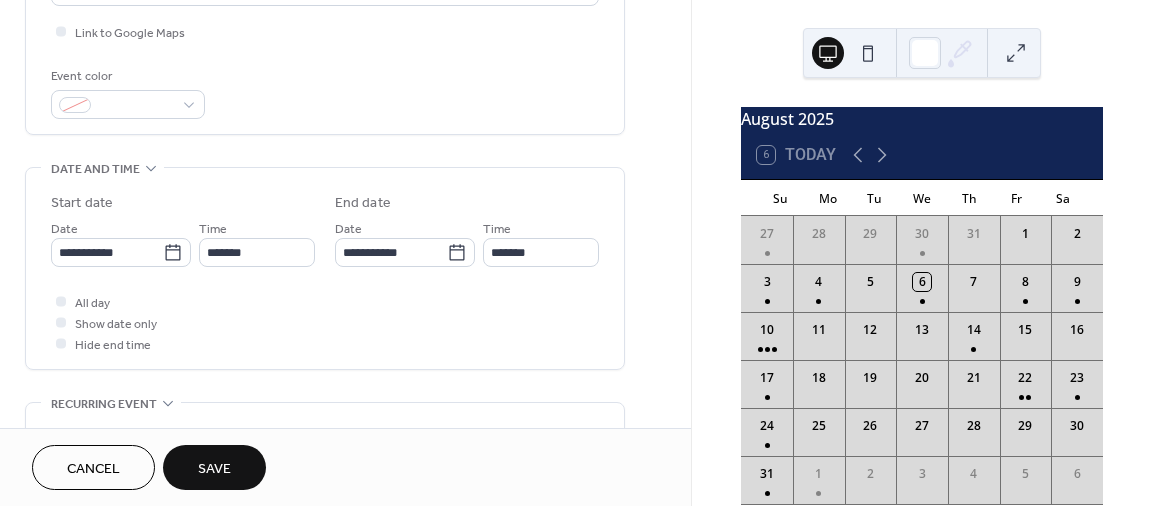 click on "Save" at bounding box center (214, 469) 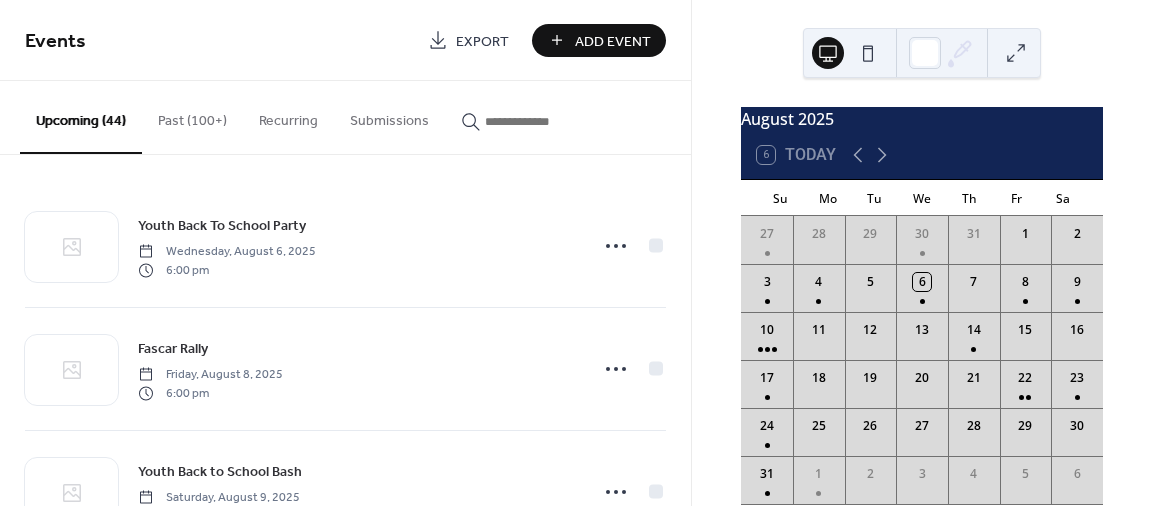 click on "Add Event" at bounding box center [613, 41] 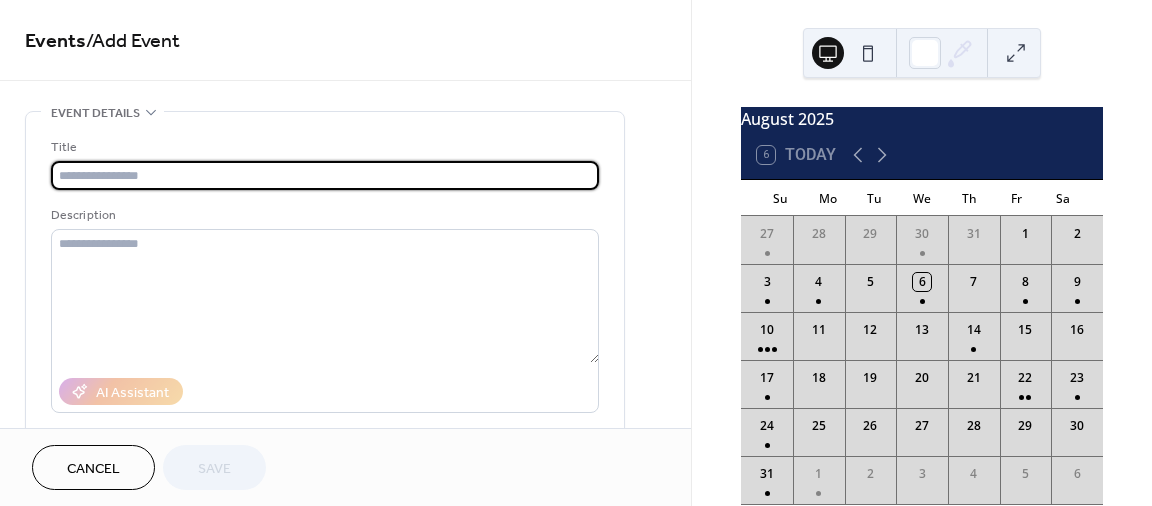 click at bounding box center [325, 175] 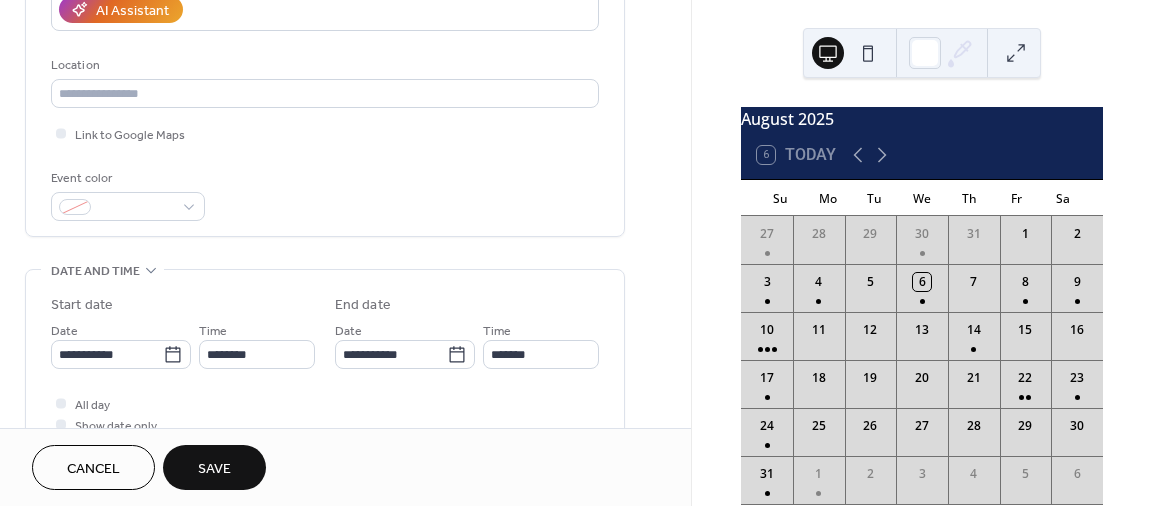scroll, scrollTop: 411, scrollLeft: 0, axis: vertical 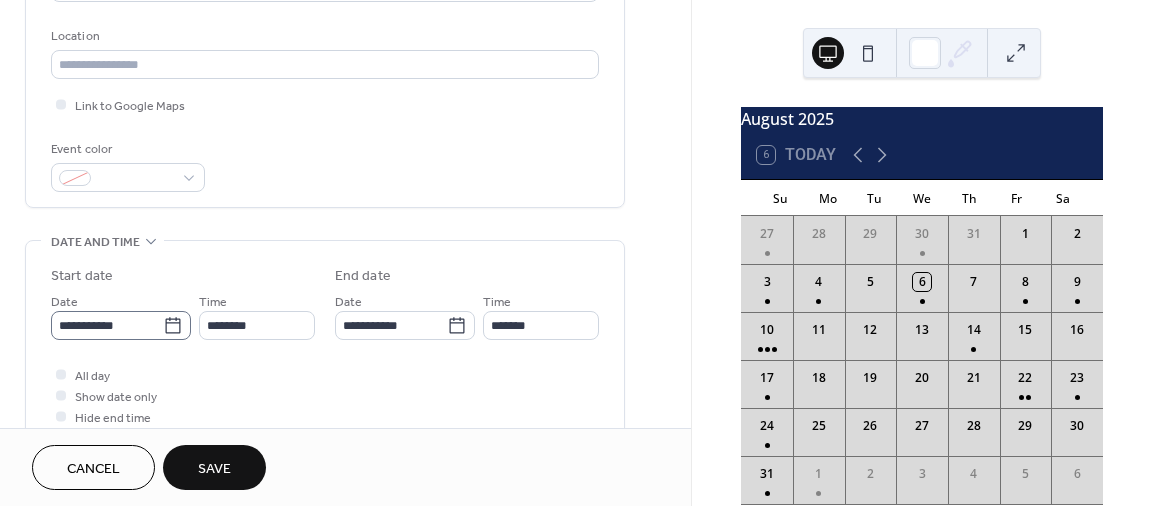 type on "**********" 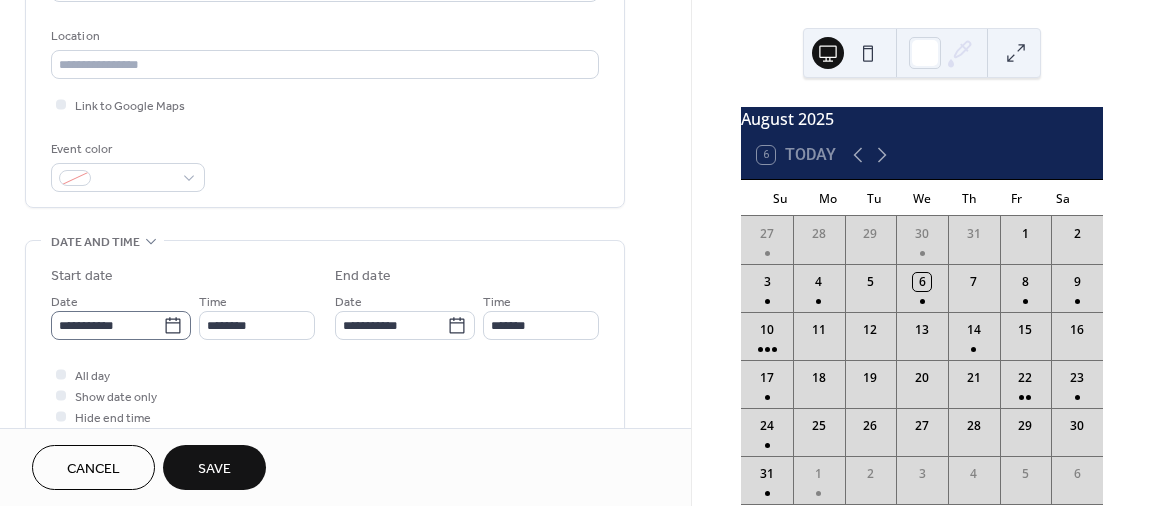 click 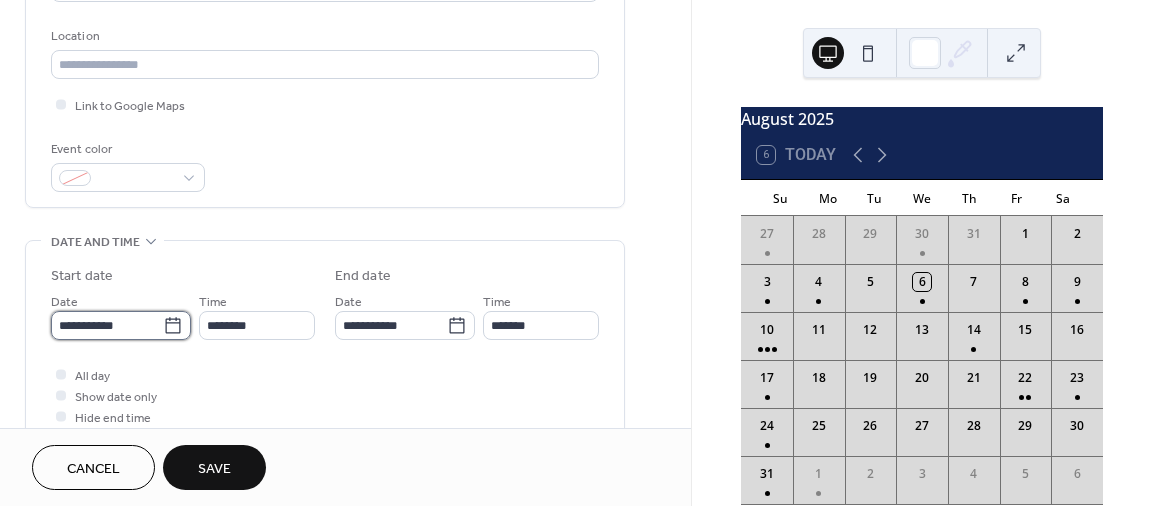 click on "**********" at bounding box center (107, 325) 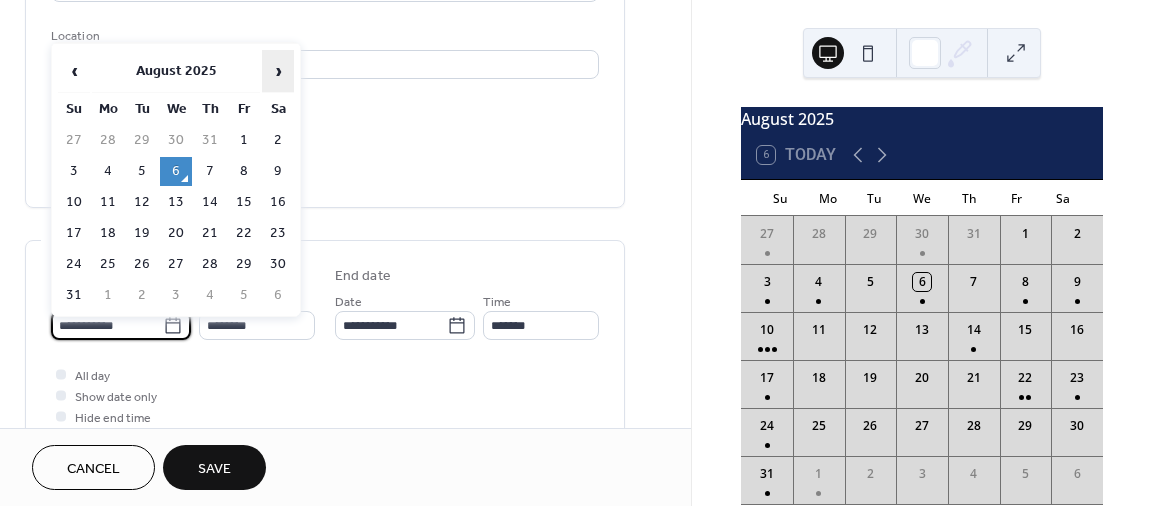 click on "›" at bounding box center (278, 71) 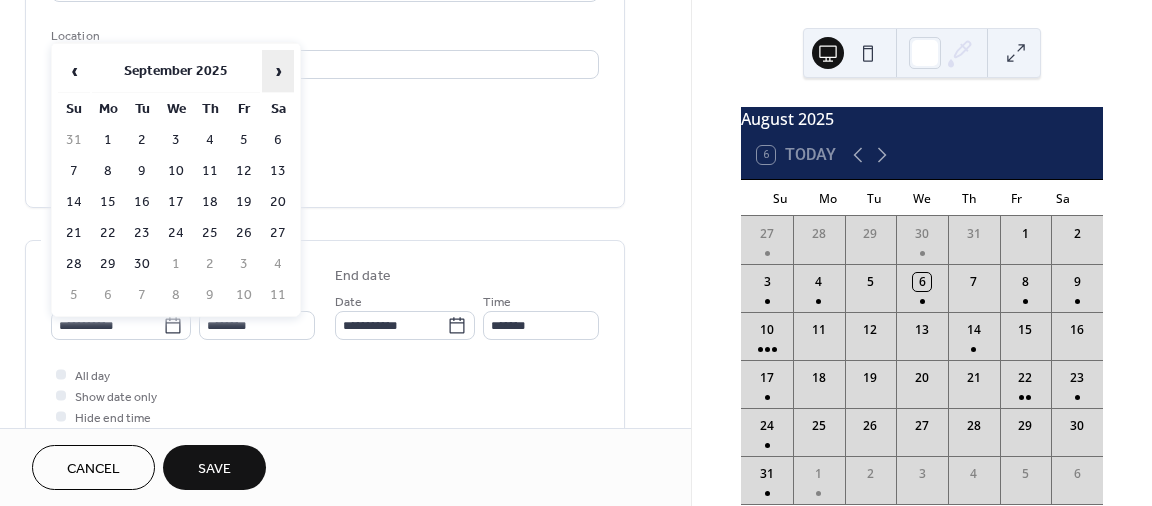 click on "›" at bounding box center (278, 71) 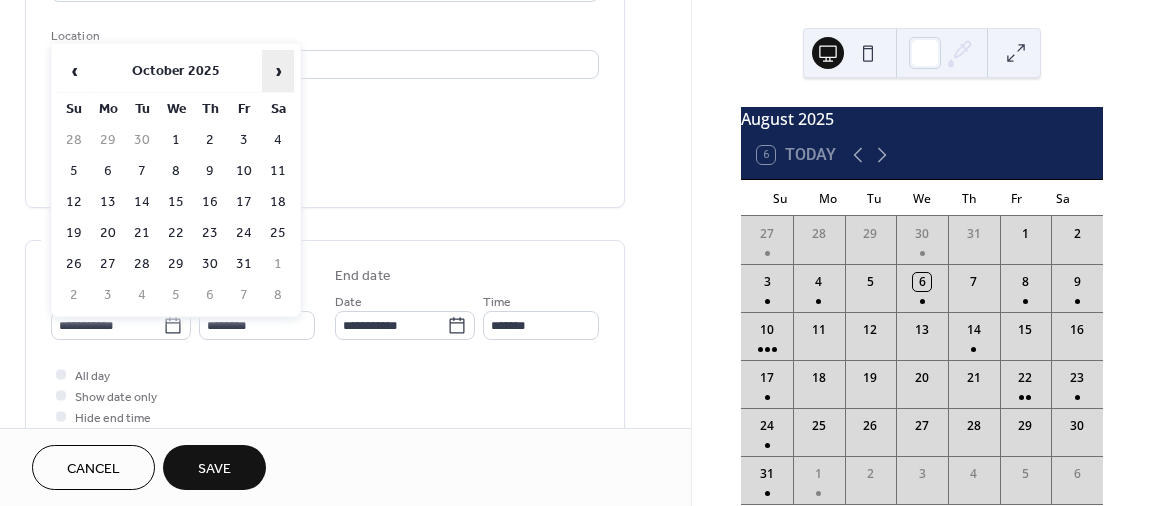 click on "›" at bounding box center [278, 71] 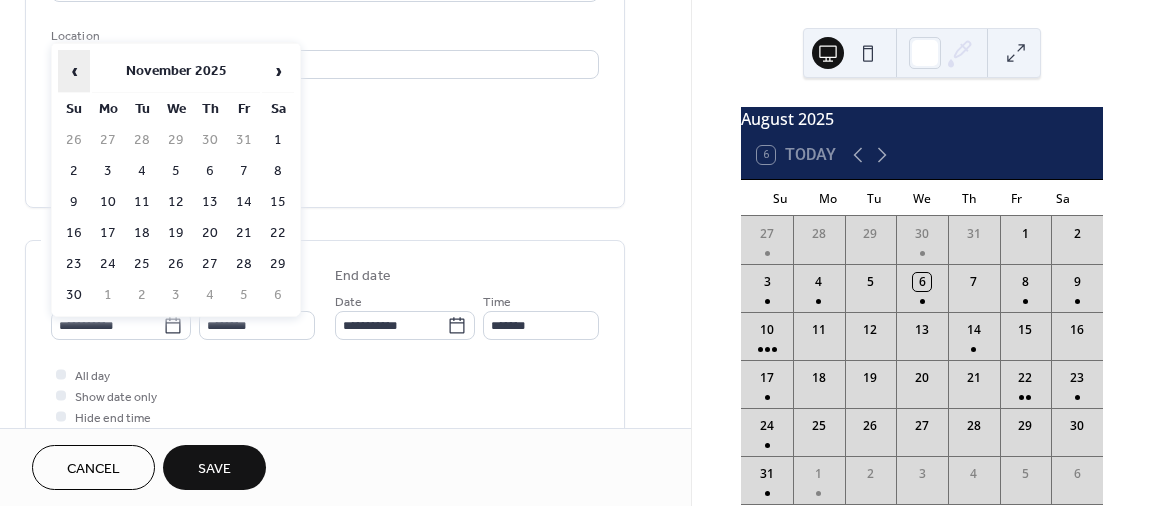 click on "‹" at bounding box center (74, 71) 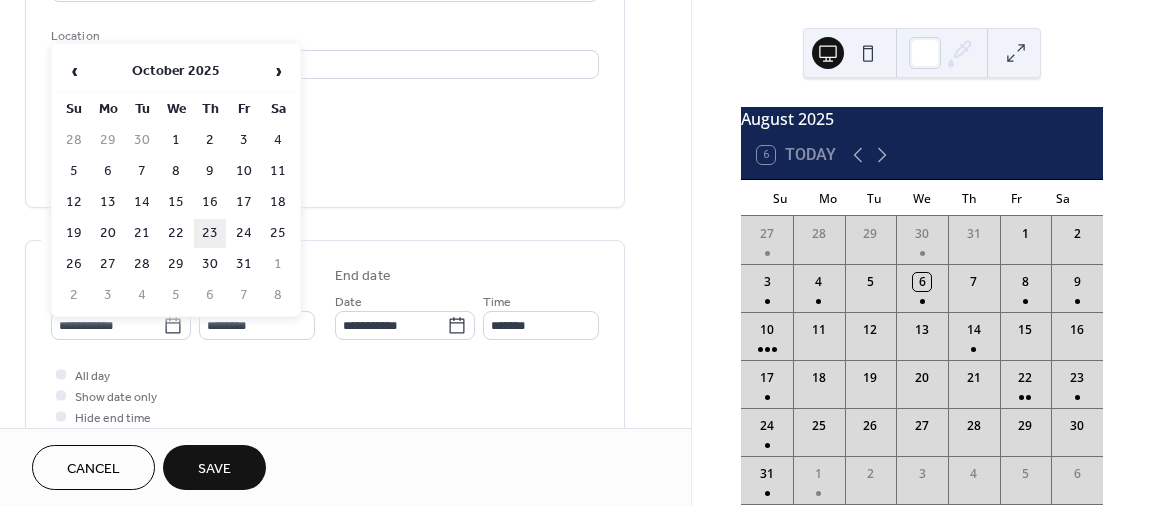 click on "23" at bounding box center [210, 233] 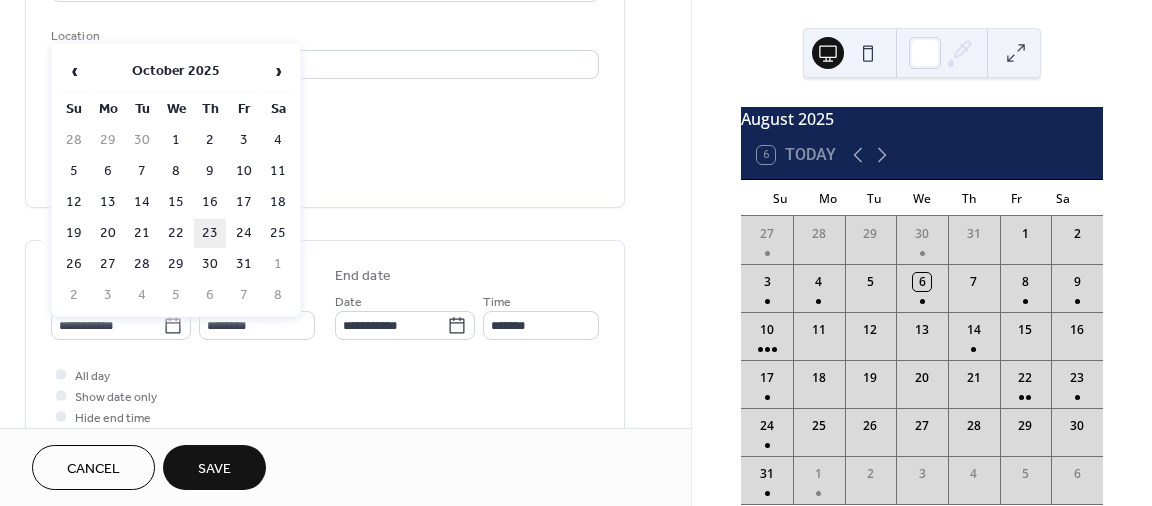 type on "**********" 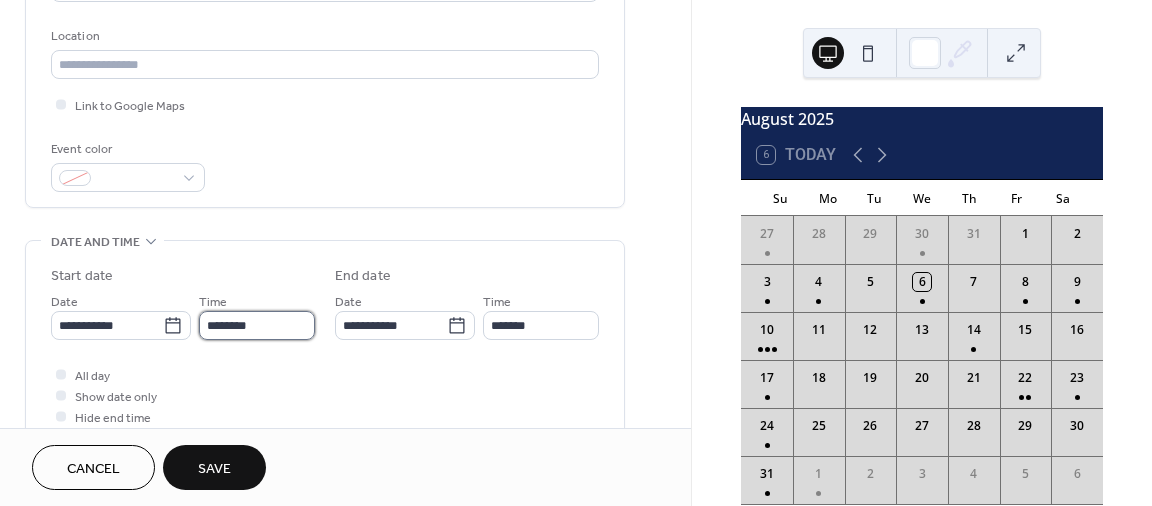 click on "********" at bounding box center [257, 325] 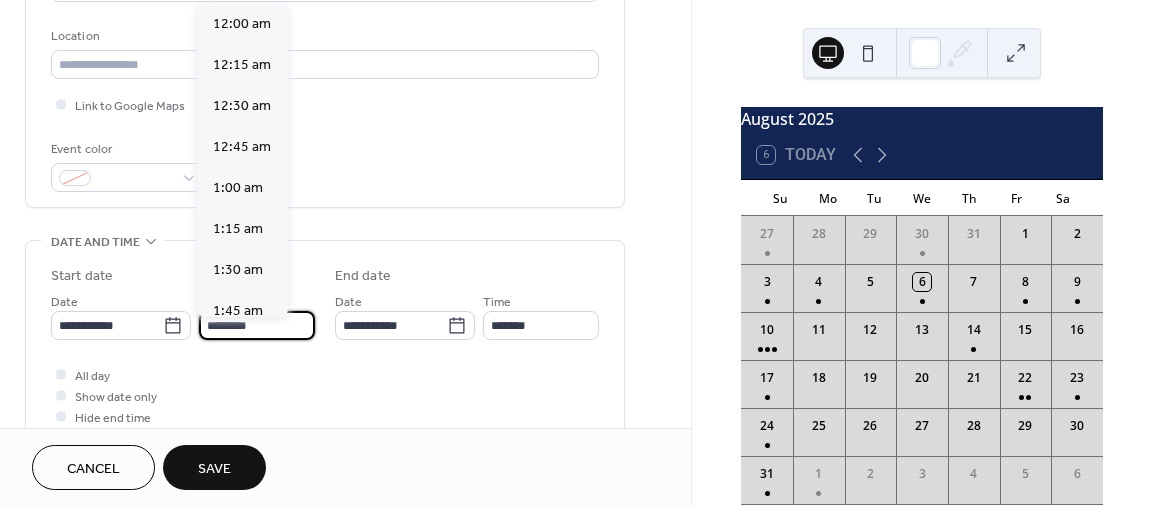 scroll, scrollTop: 1944, scrollLeft: 0, axis: vertical 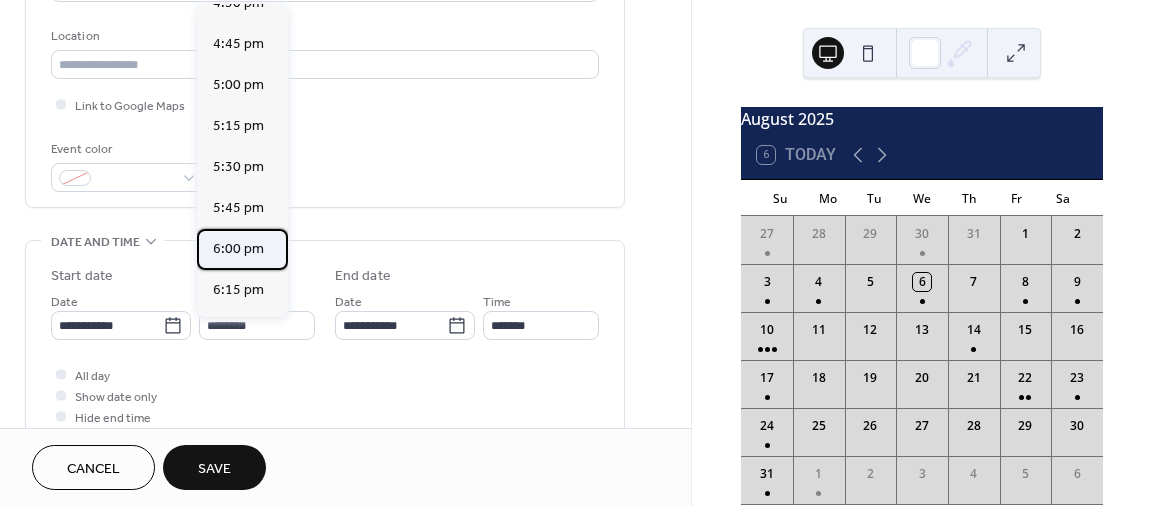 click on "6:00 pm" at bounding box center [238, 249] 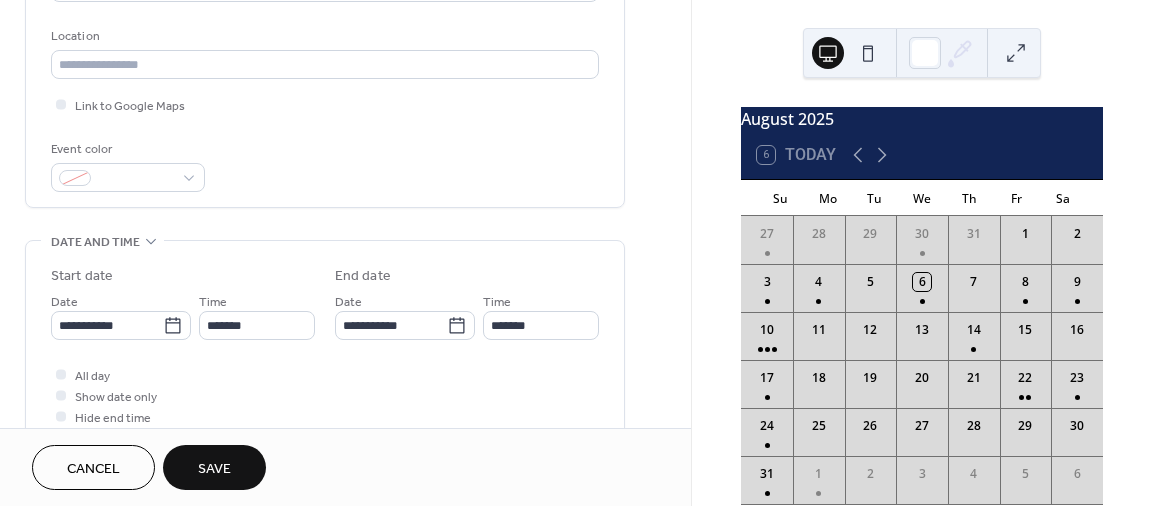 type on "*******" 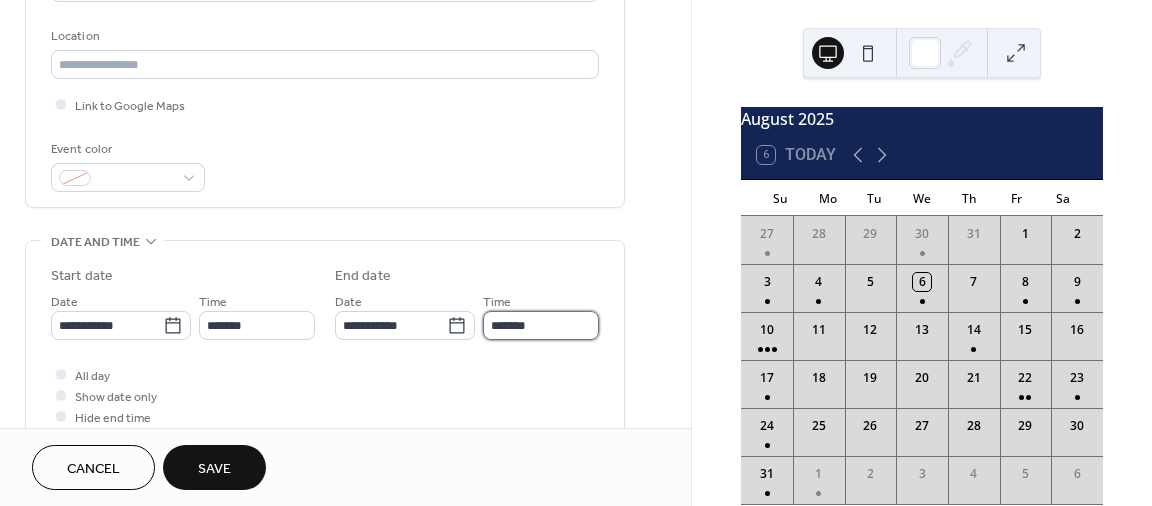 click on "*******" at bounding box center (541, 325) 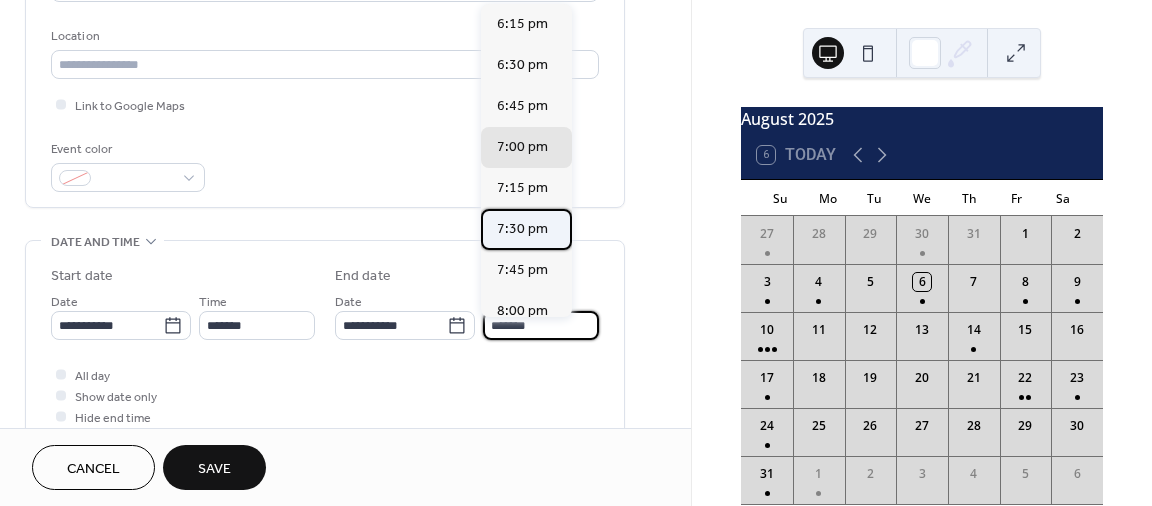 click on "7:30 pm" at bounding box center [522, 229] 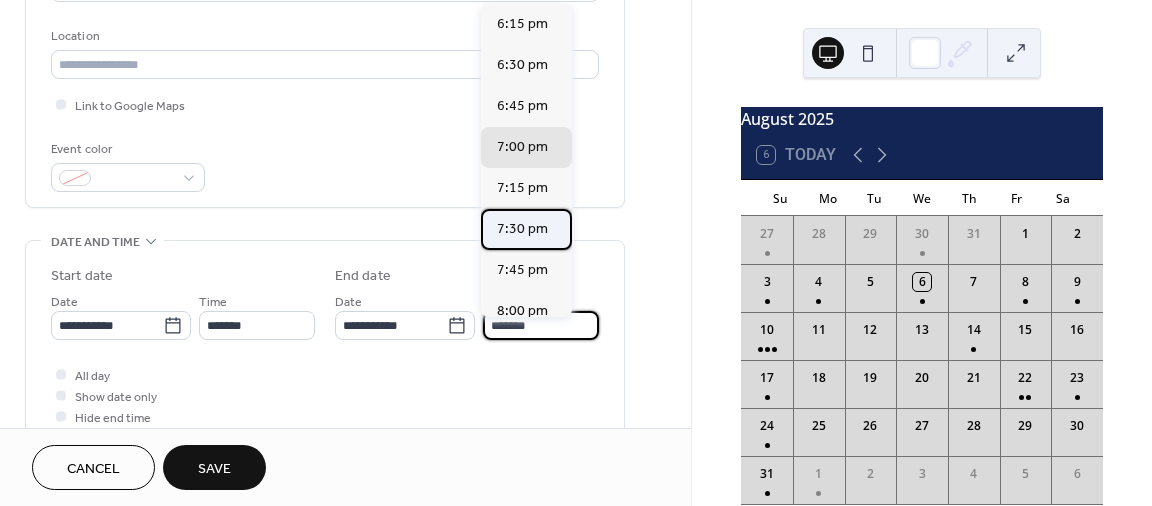 type on "*******" 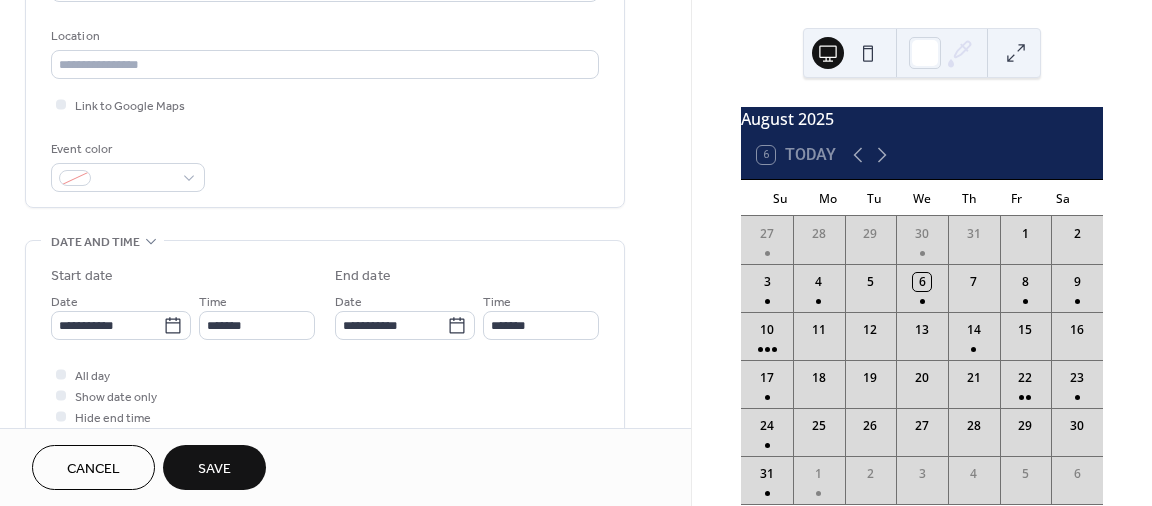 click on "Save" at bounding box center [214, 467] 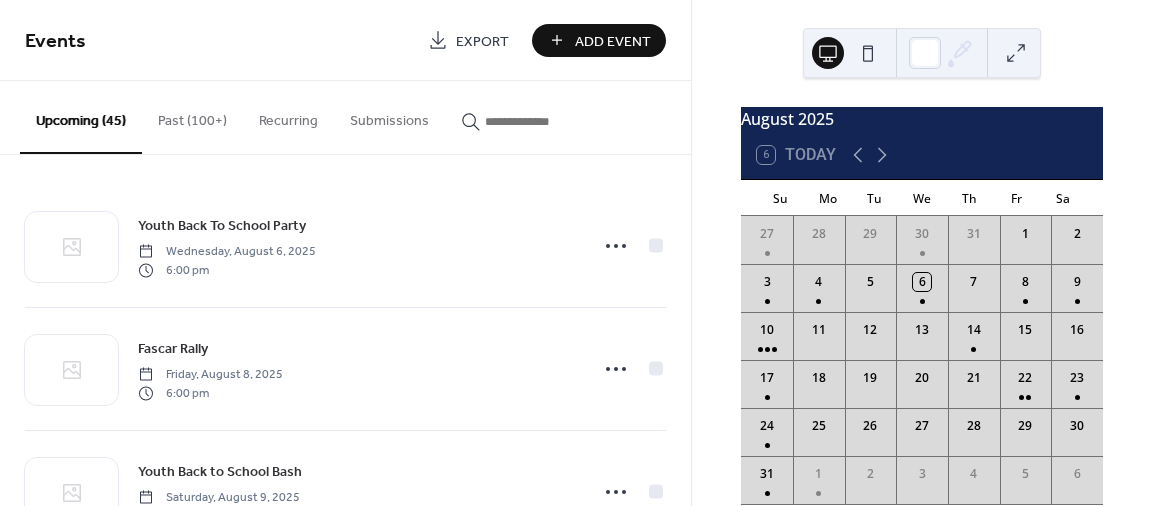 click on "Add Event" at bounding box center [613, 41] 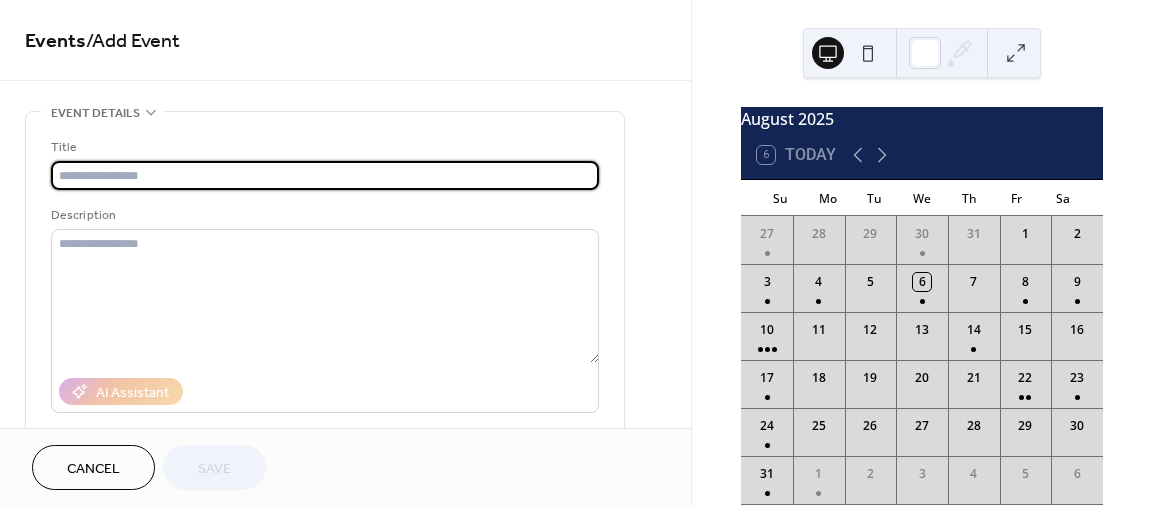 click at bounding box center [325, 175] 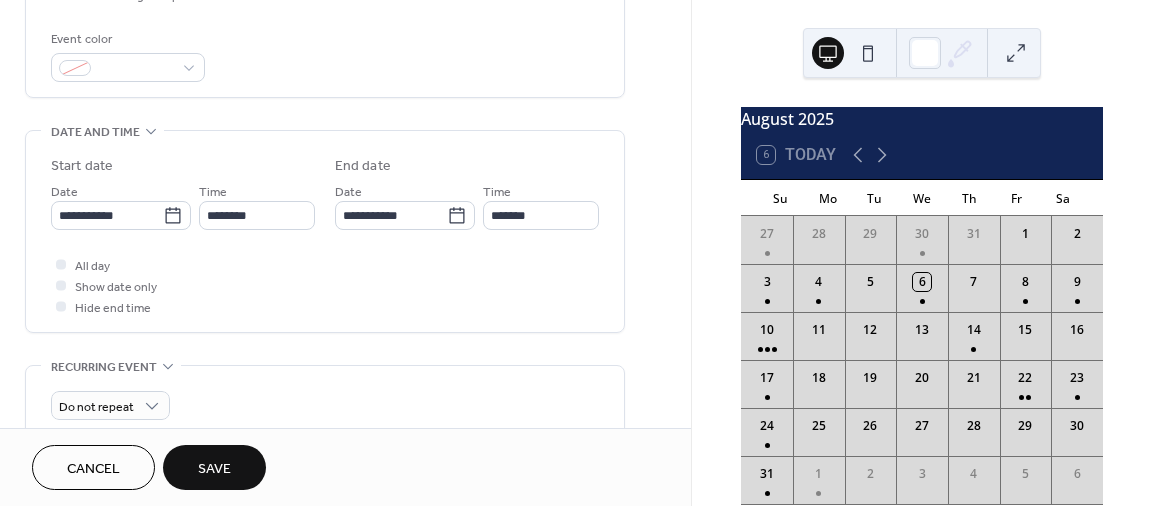scroll, scrollTop: 527, scrollLeft: 0, axis: vertical 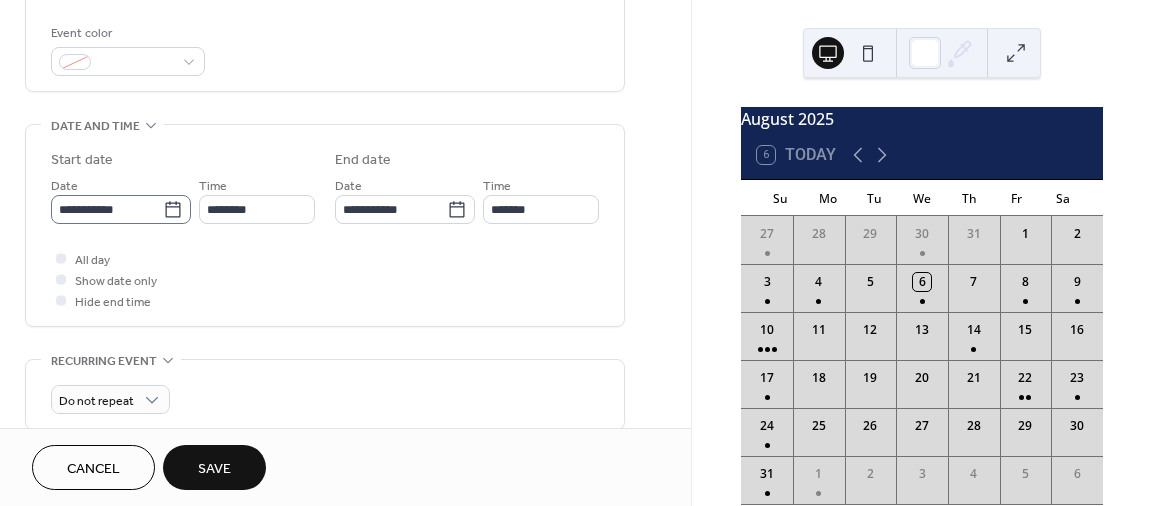 type on "**********" 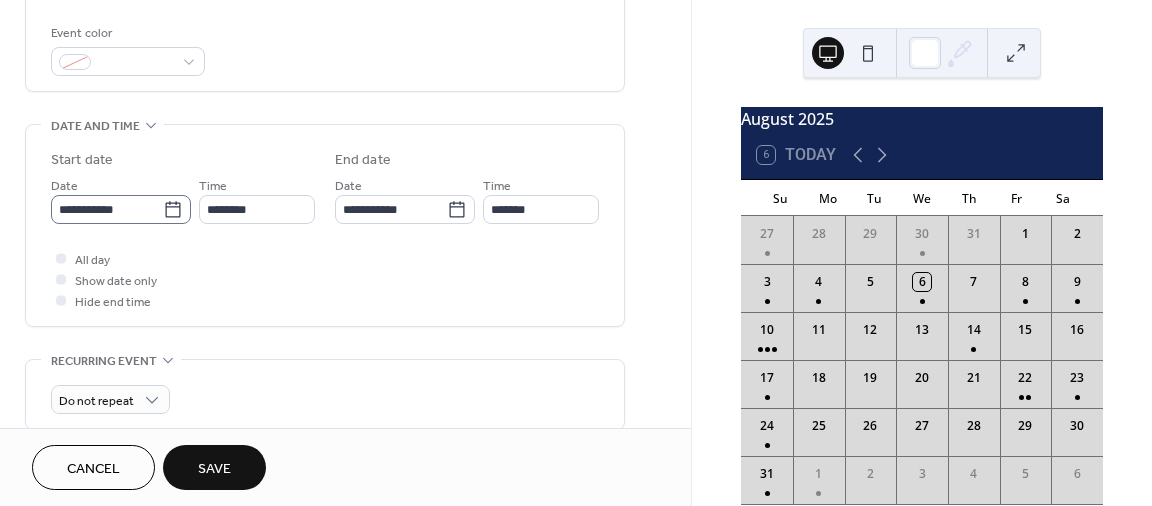 click 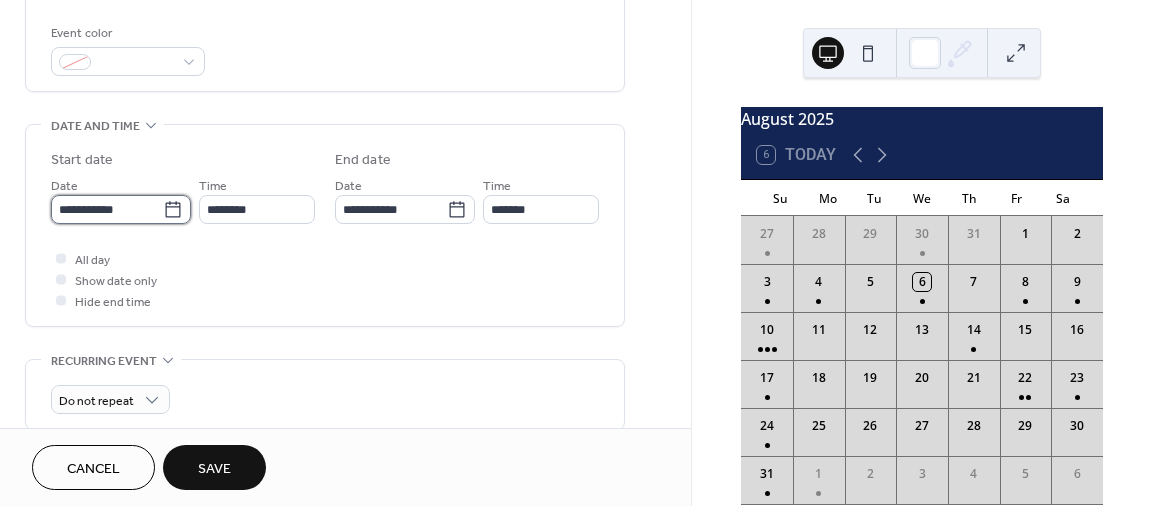 click on "**********" at bounding box center [107, 209] 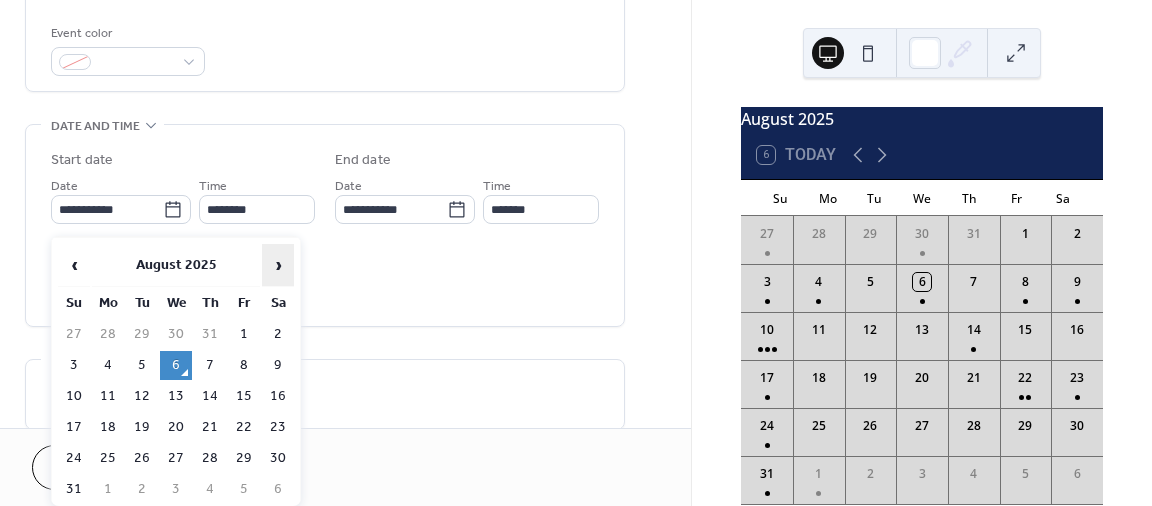 click on "›" at bounding box center [278, 265] 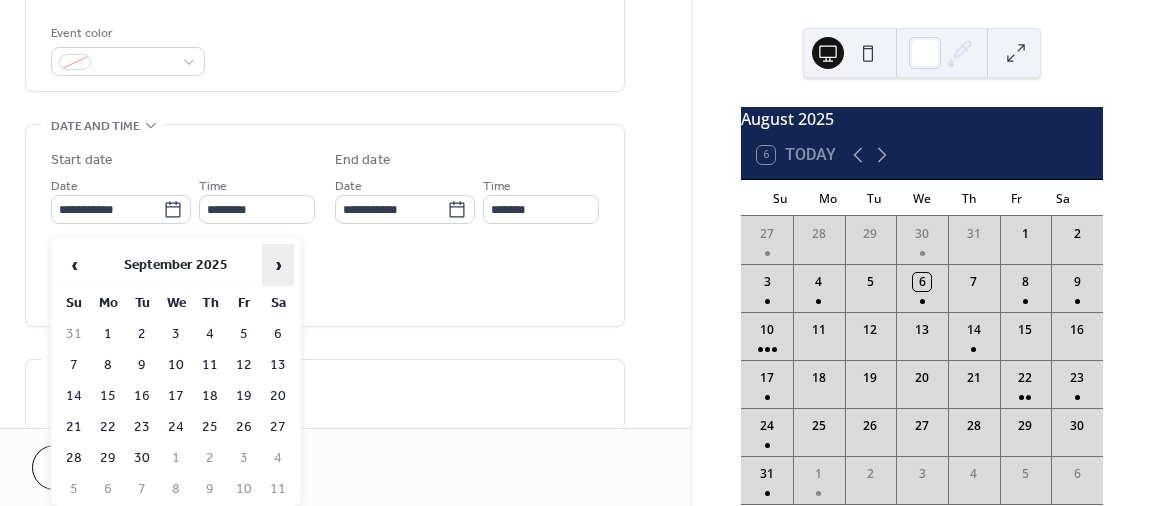 click on "›" at bounding box center (278, 265) 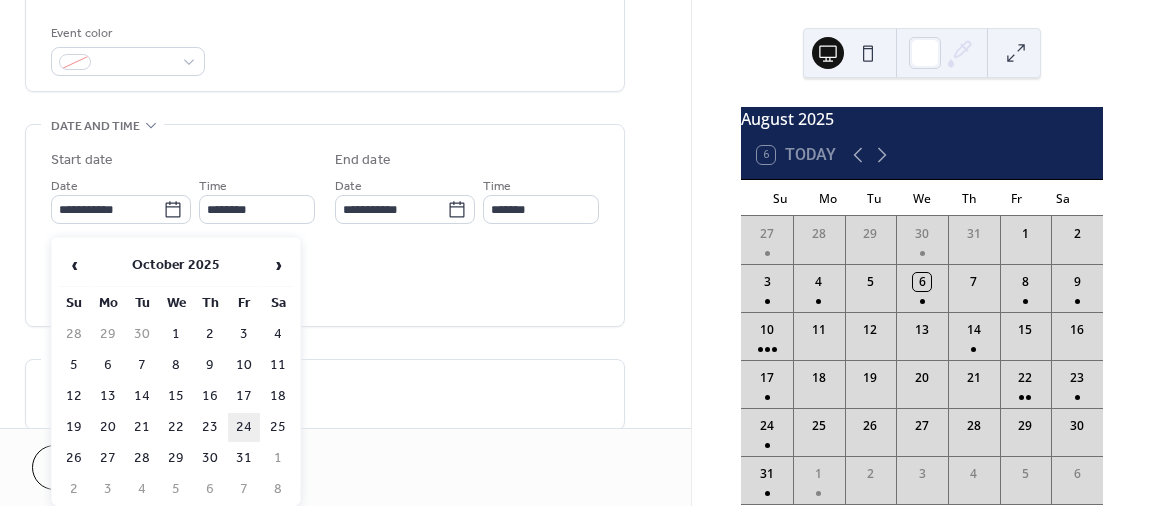 click on "24" at bounding box center (244, 427) 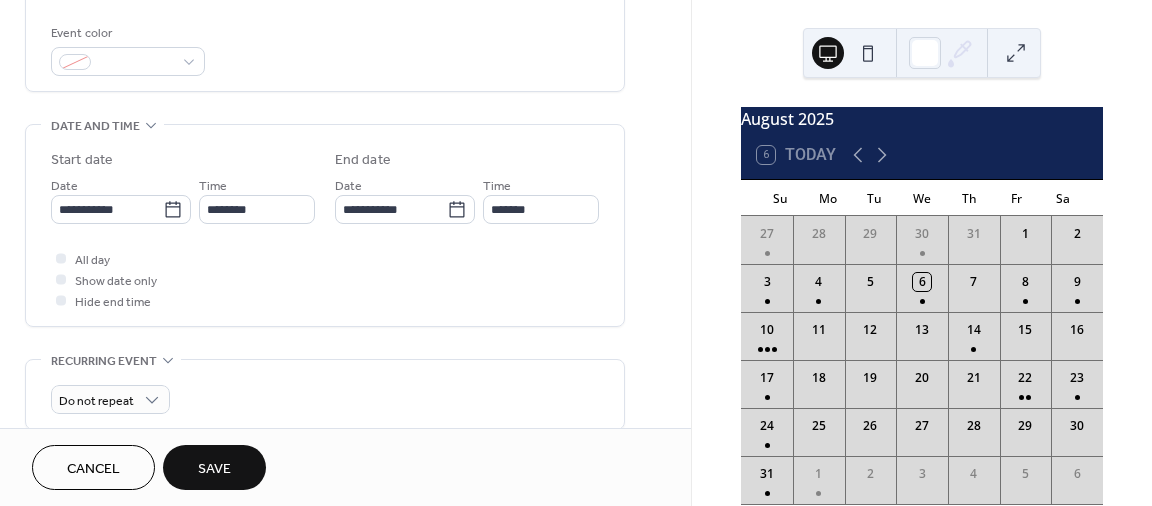 type on "**********" 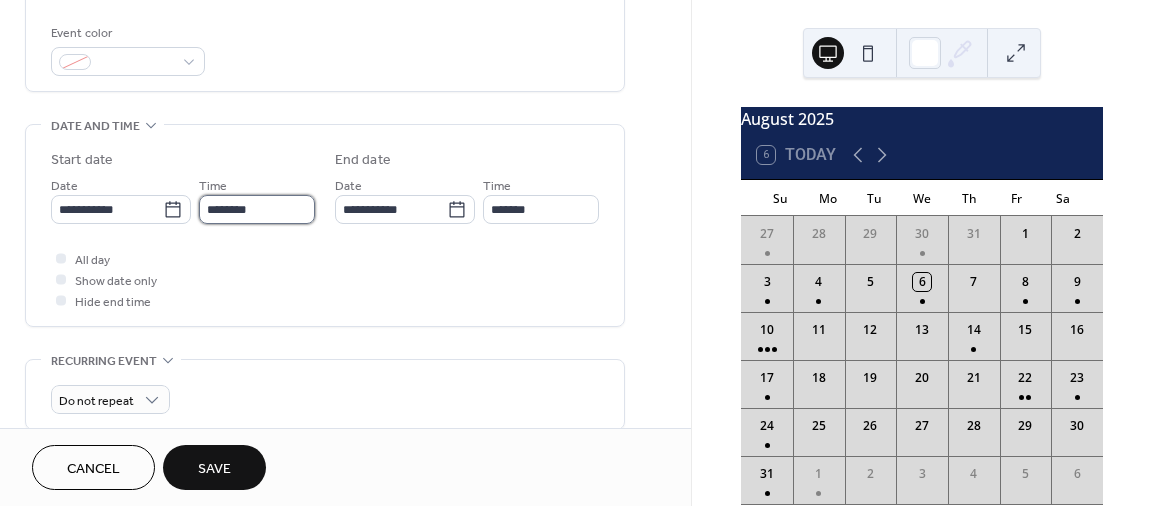 click on "********" at bounding box center [257, 209] 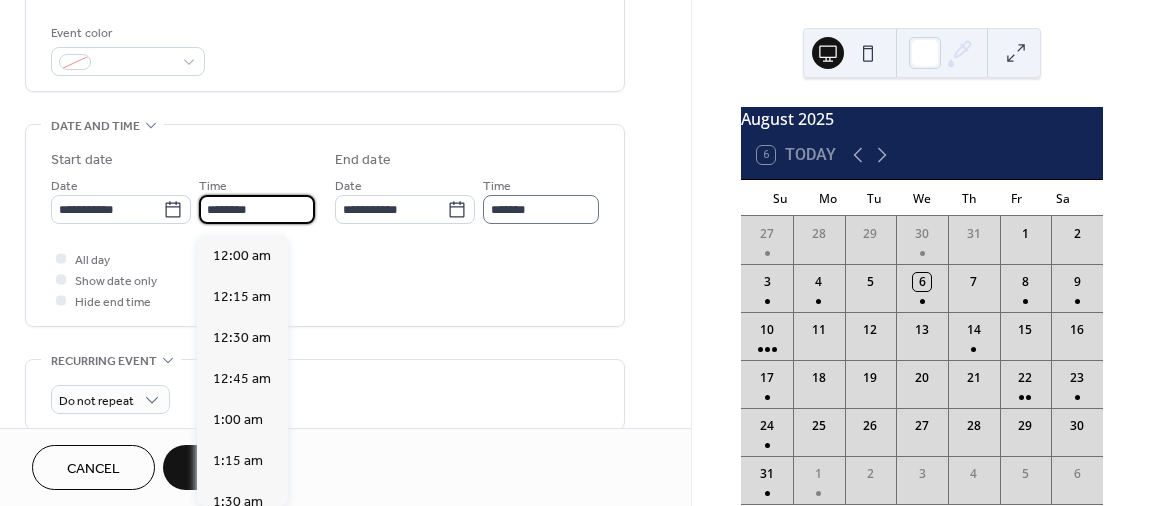 scroll, scrollTop: 1944, scrollLeft: 0, axis: vertical 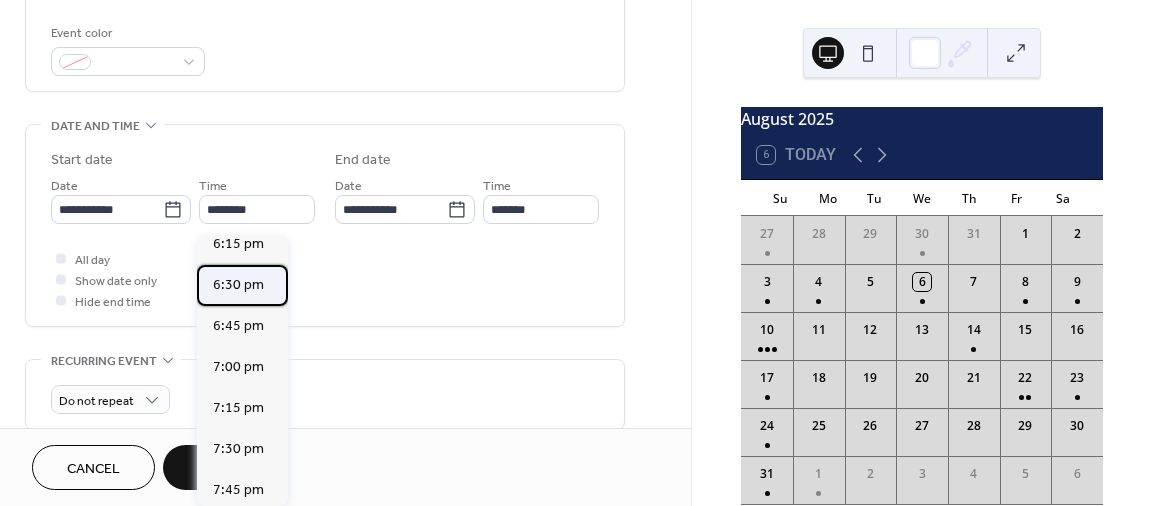 click on "6:30 pm" at bounding box center (238, 285) 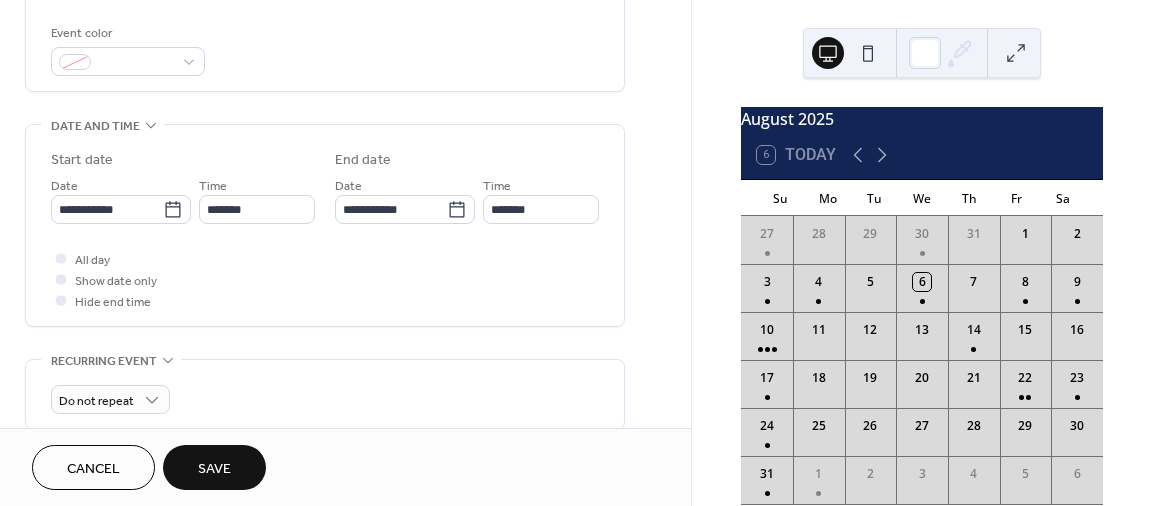 type on "*******" 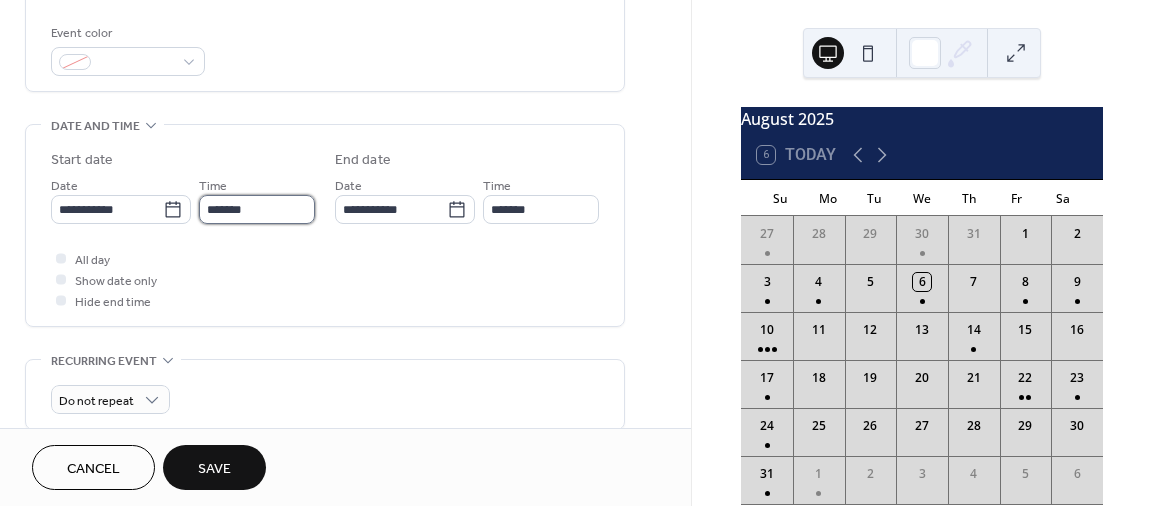 click on "*******" at bounding box center (257, 209) 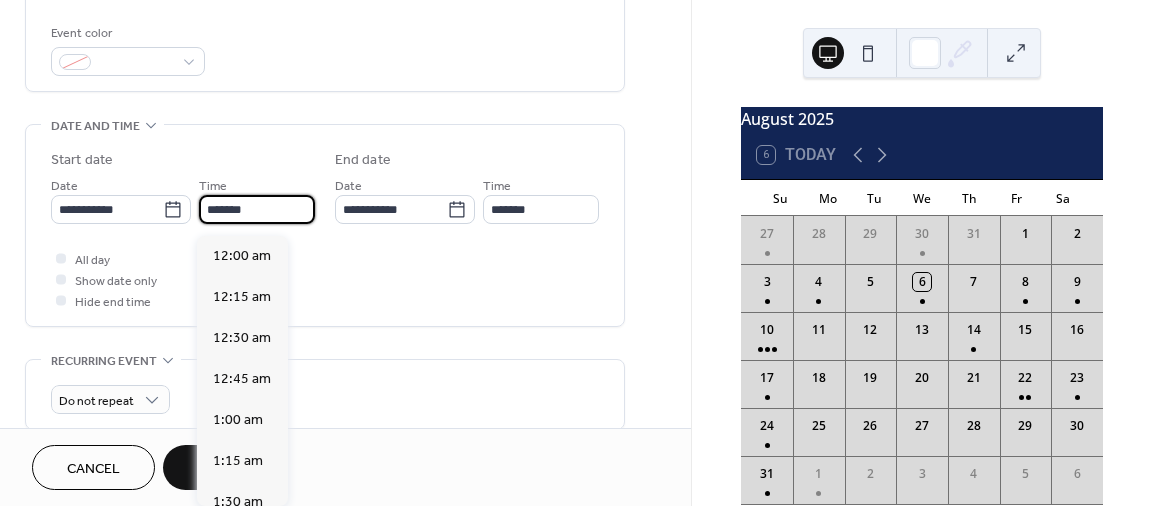 scroll, scrollTop: 2997, scrollLeft: 0, axis: vertical 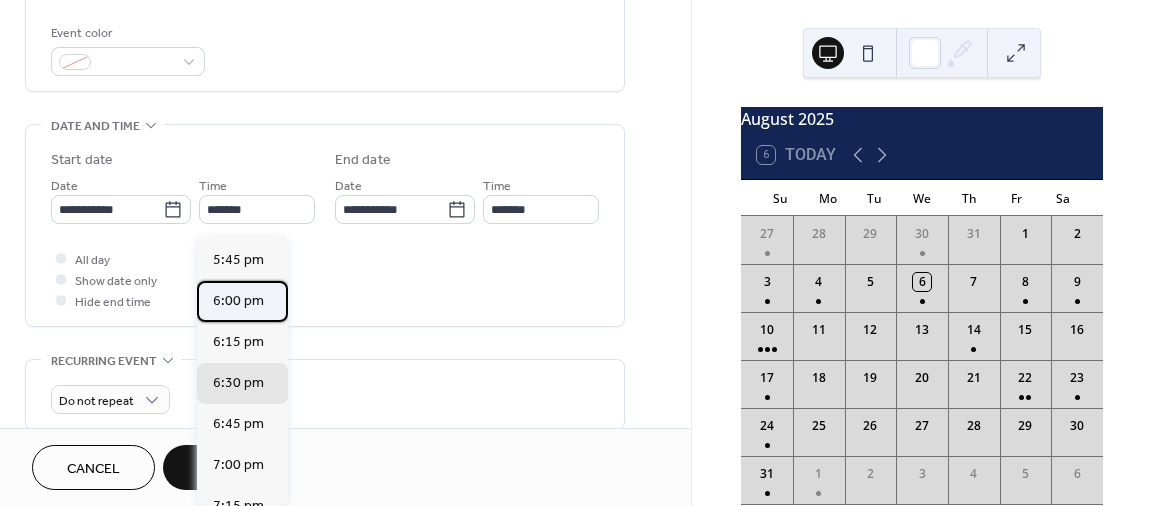 click on "6:00 pm" at bounding box center [238, 301] 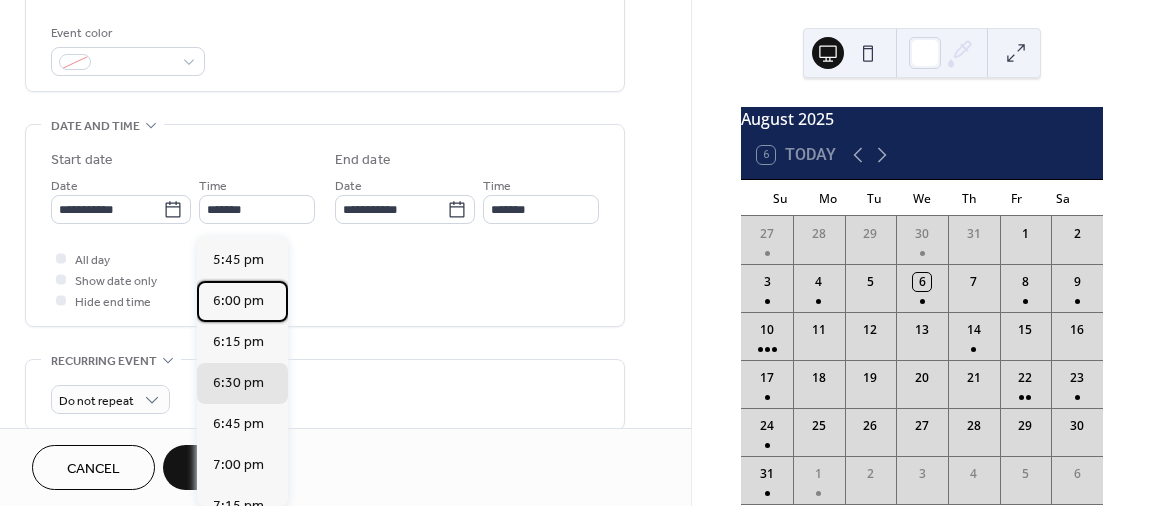 type on "*******" 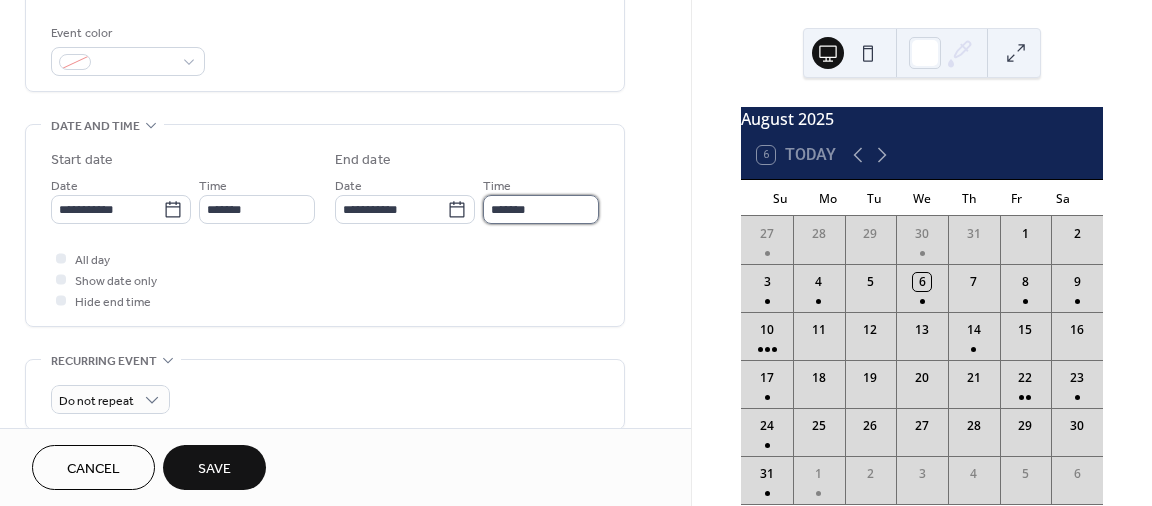 click on "*******" at bounding box center (541, 209) 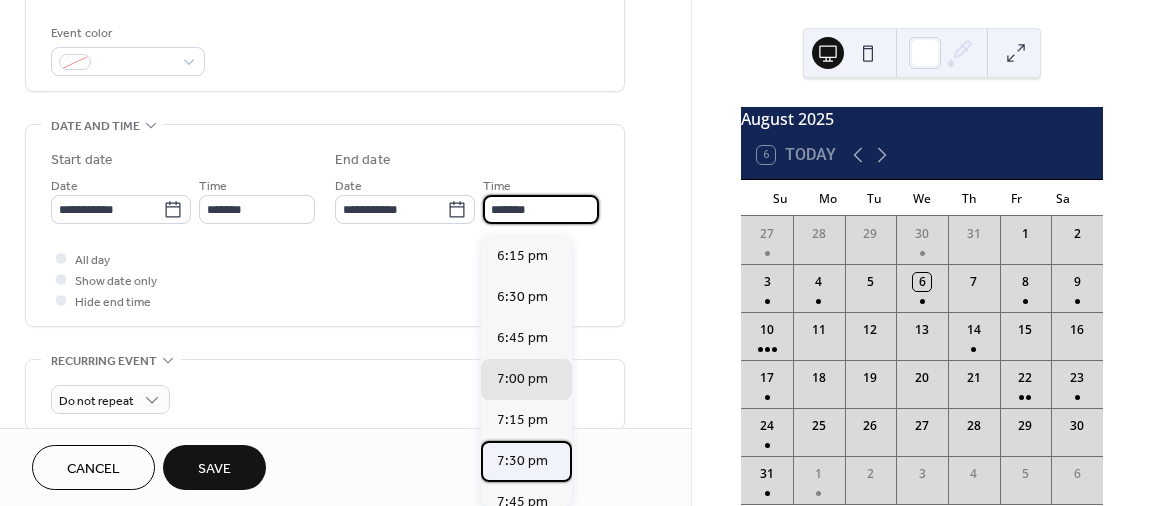 click on "7:30 pm" at bounding box center (522, 461) 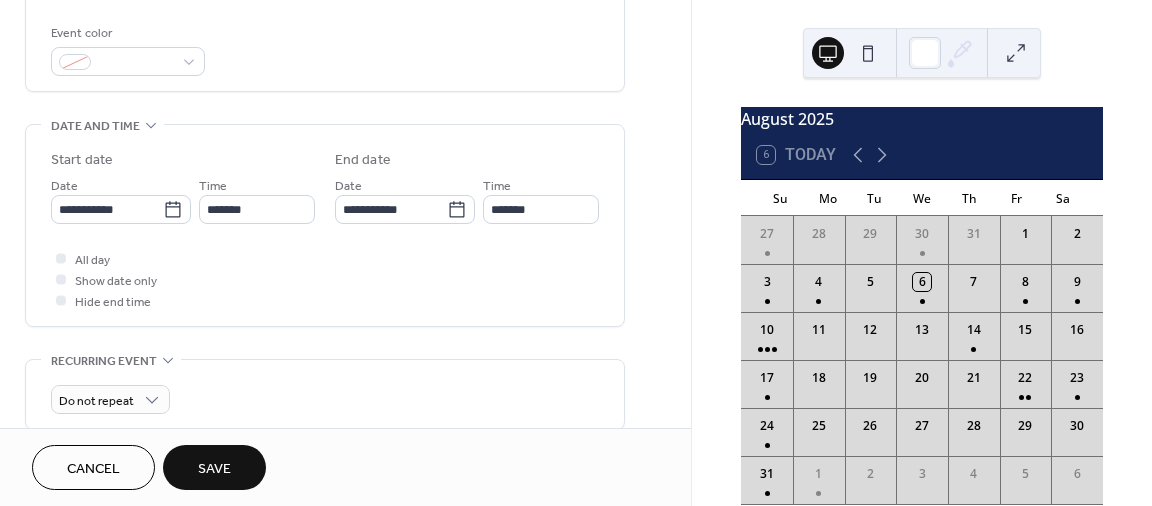 click on "Save" at bounding box center [214, 467] 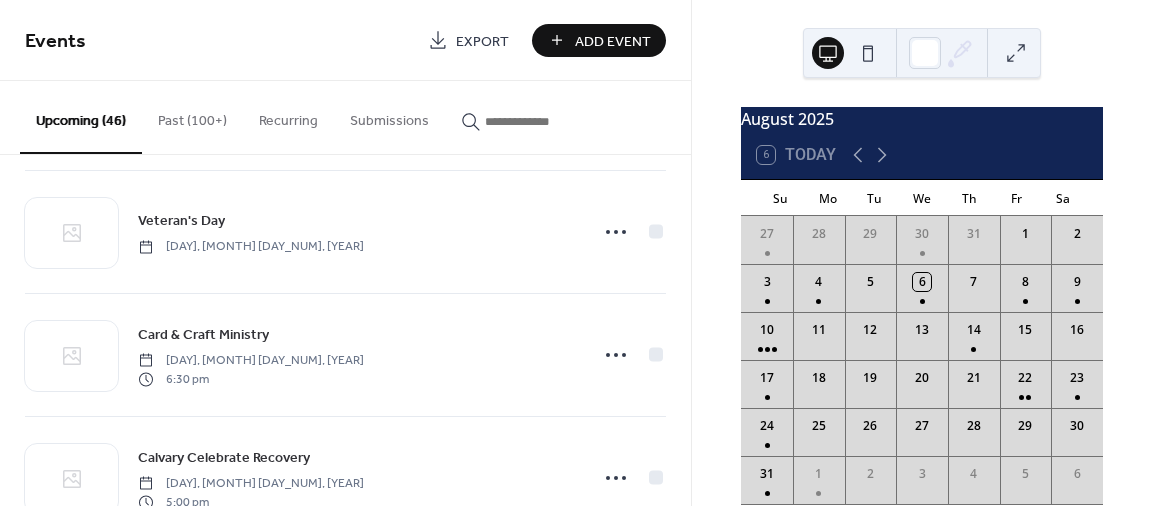 scroll, scrollTop: 4628, scrollLeft: 0, axis: vertical 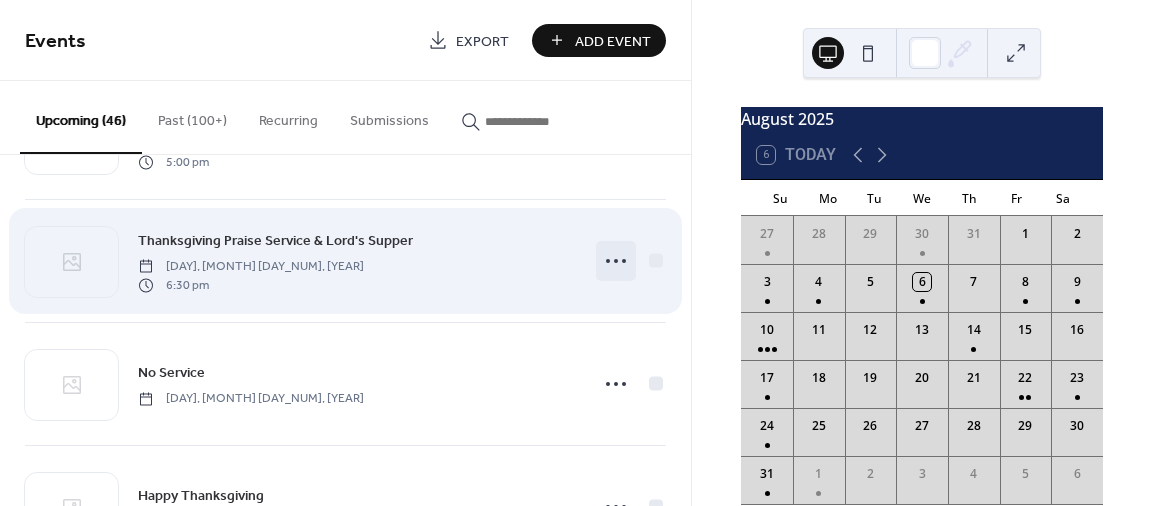 click 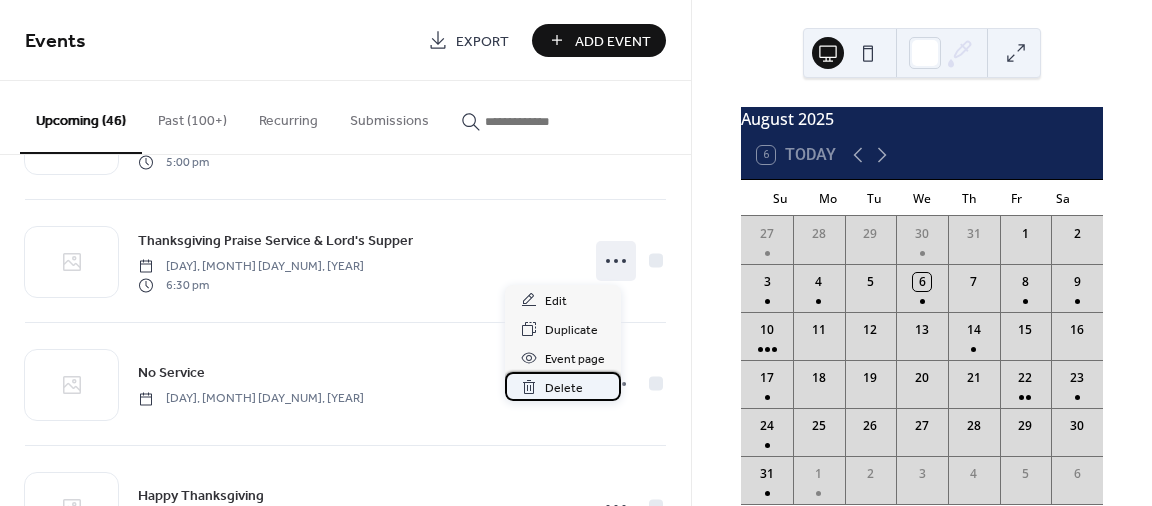 click on "Delete" at bounding box center (564, 388) 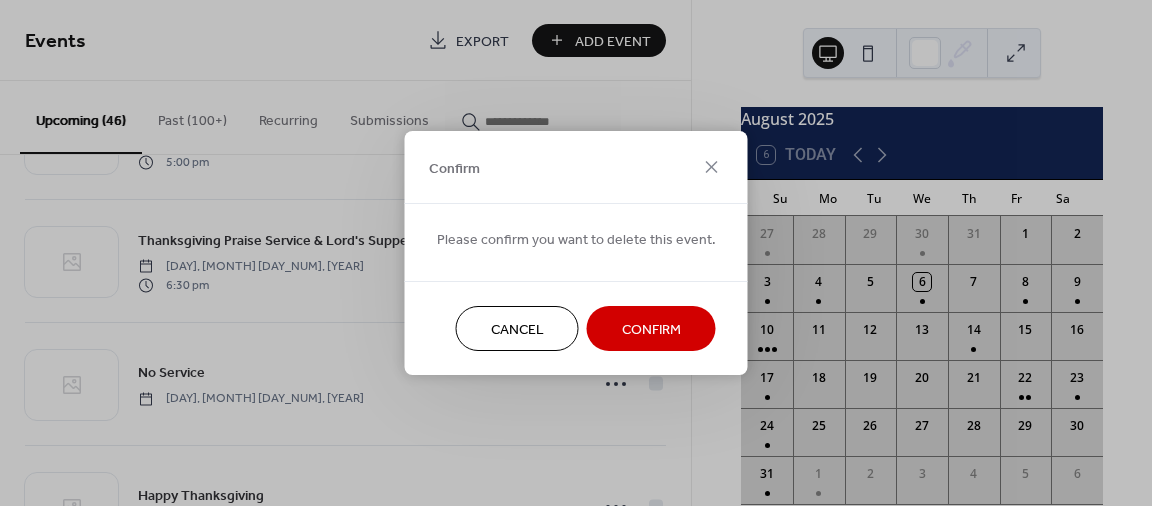 click on "Confirm" at bounding box center (651, 328) 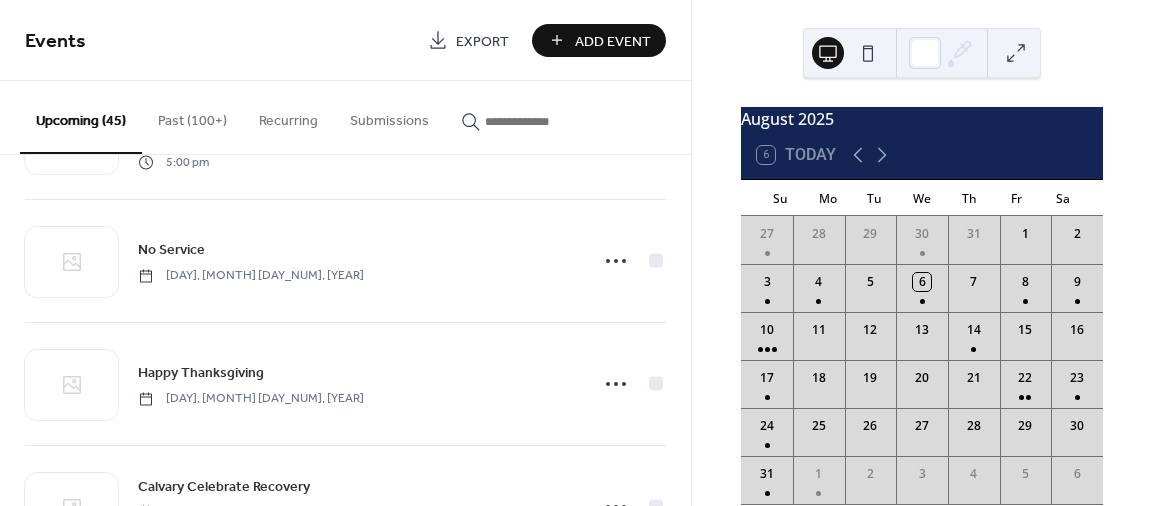 click on "Add Event" at bounding box center (613, 41) 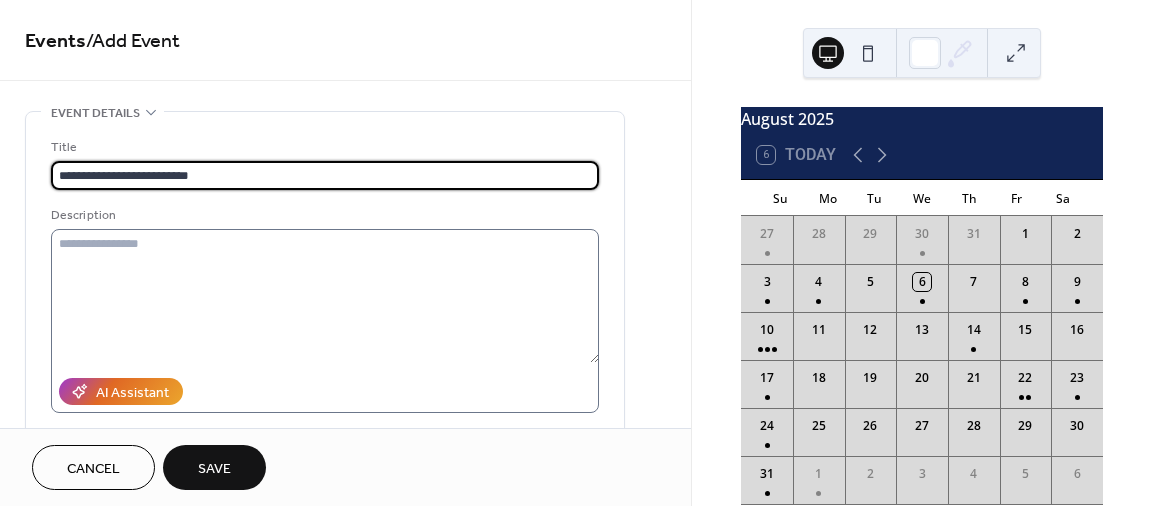 type on "**********" 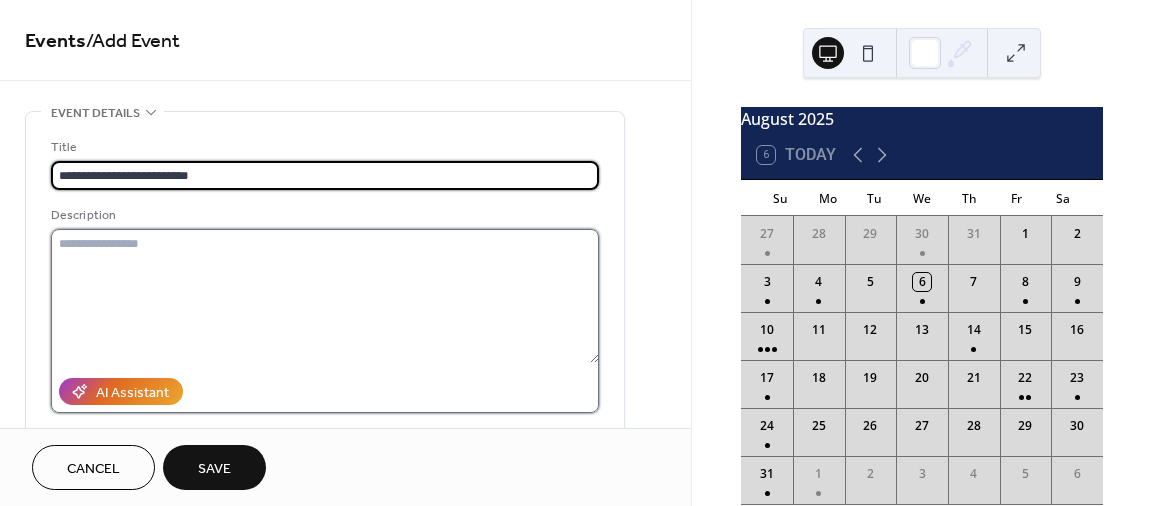click at bounding box center (325, 296) 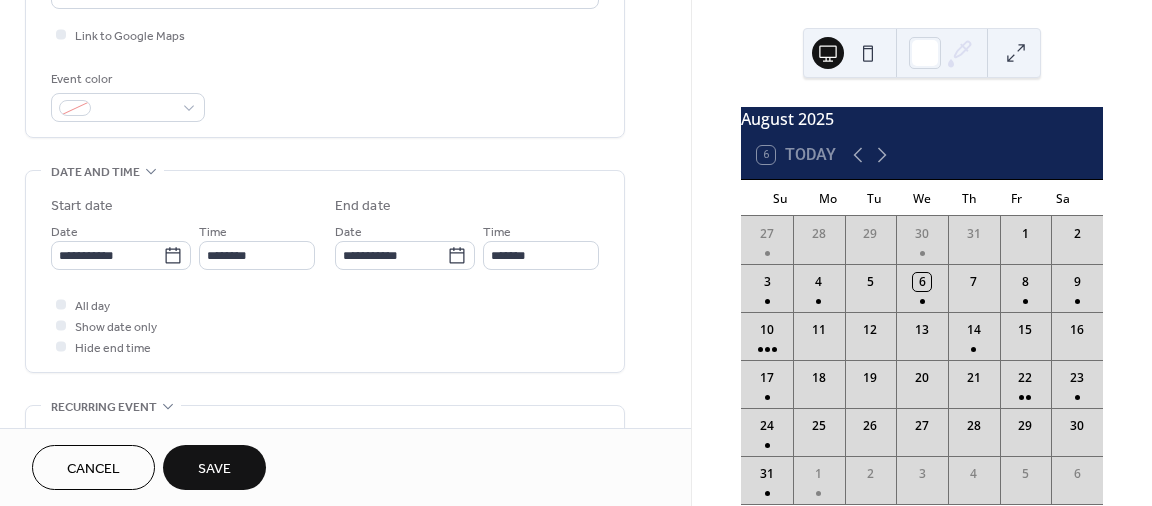 scroll, scrollTop: 498, scrollLeft: 0, axis: vertical 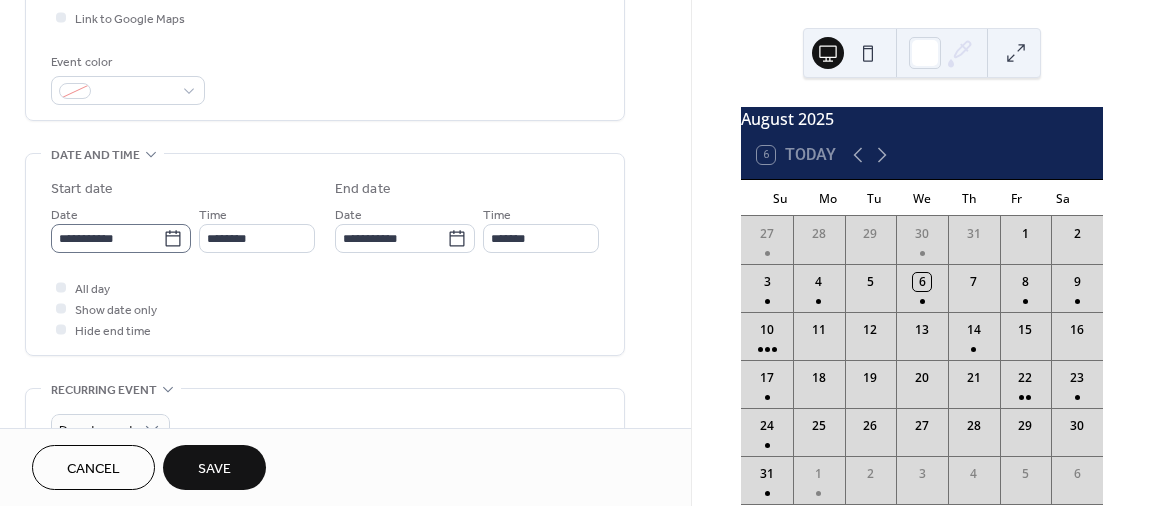 type on "**********" 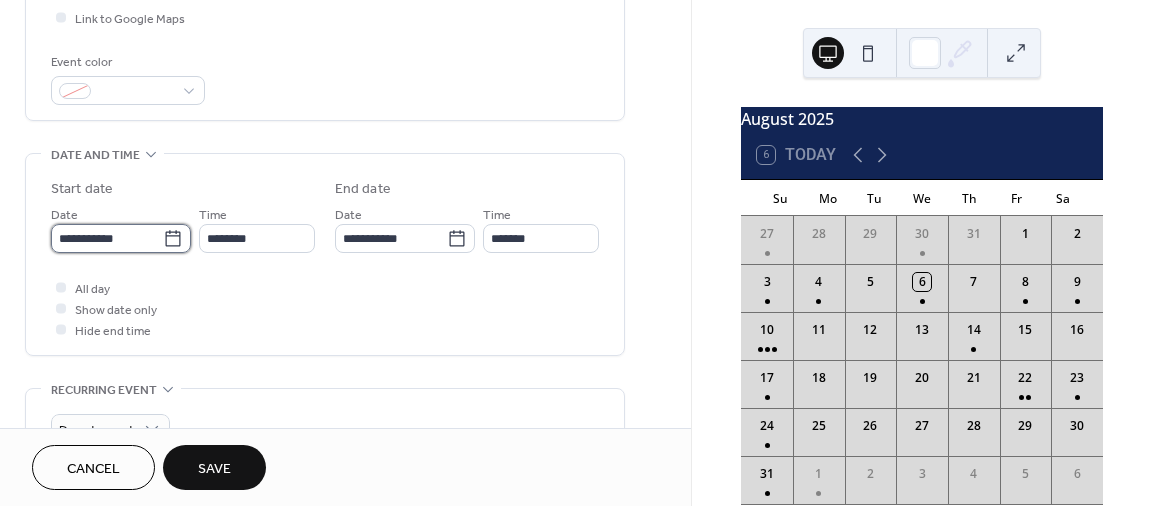 click on "**********" at bounding box center (107, 238) 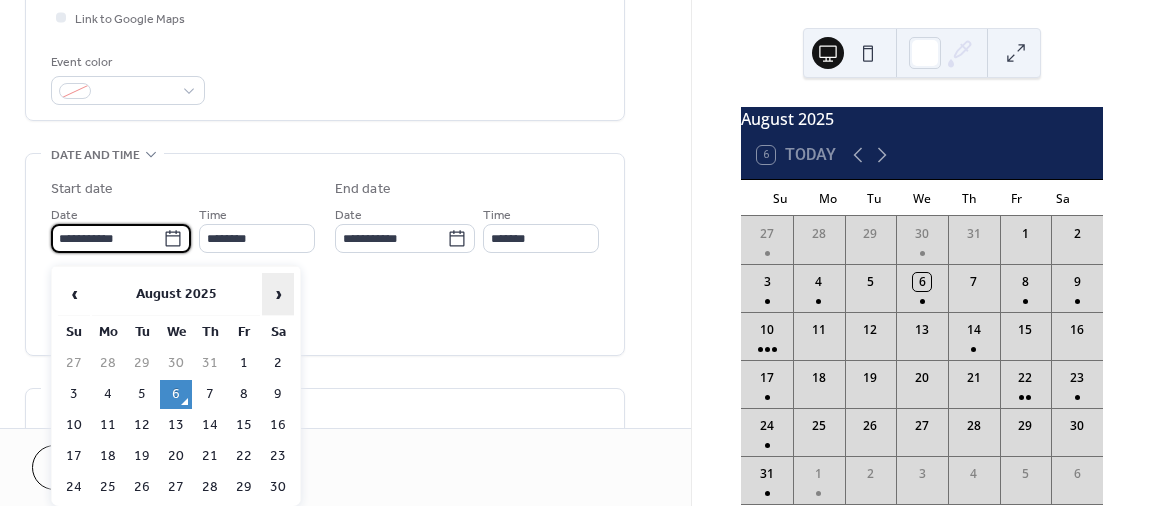 click on "›" at bounding box center (278, 294) 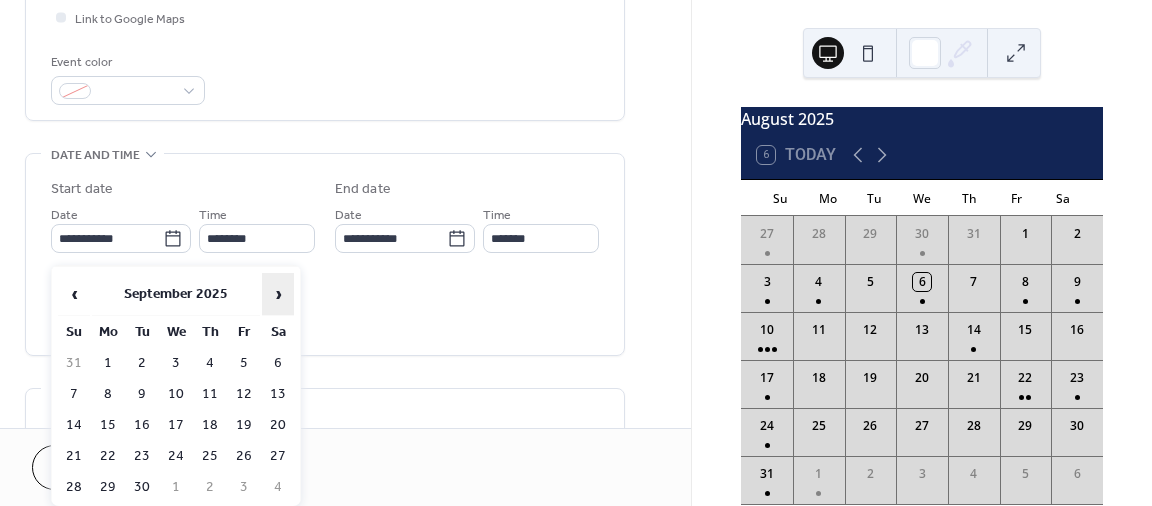 click on "›" at bounding box center [278, 294] 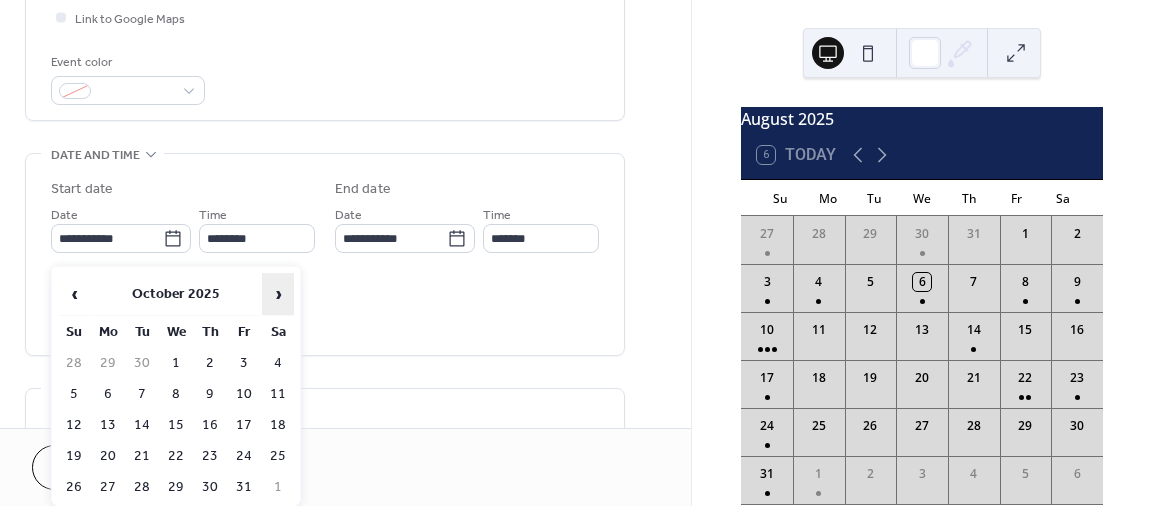 click on "›" at bounding box center [278, 294] 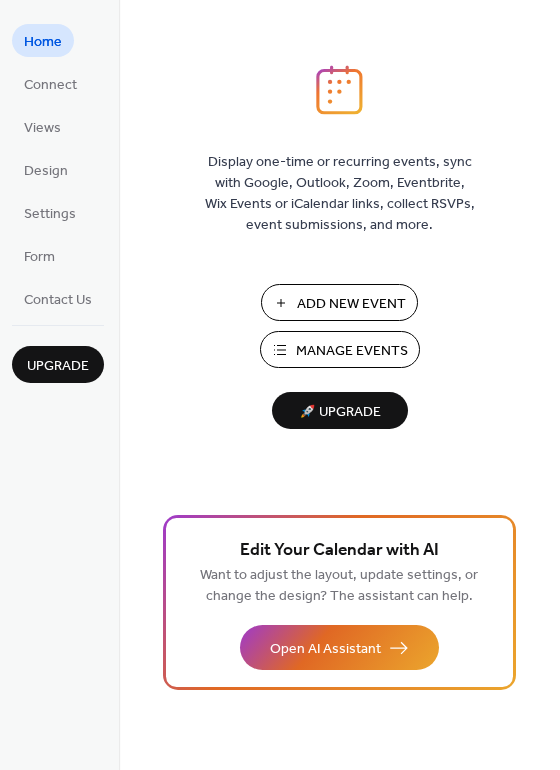 scroll, scrollTop: 0, scrollLeft: 0, axis: both 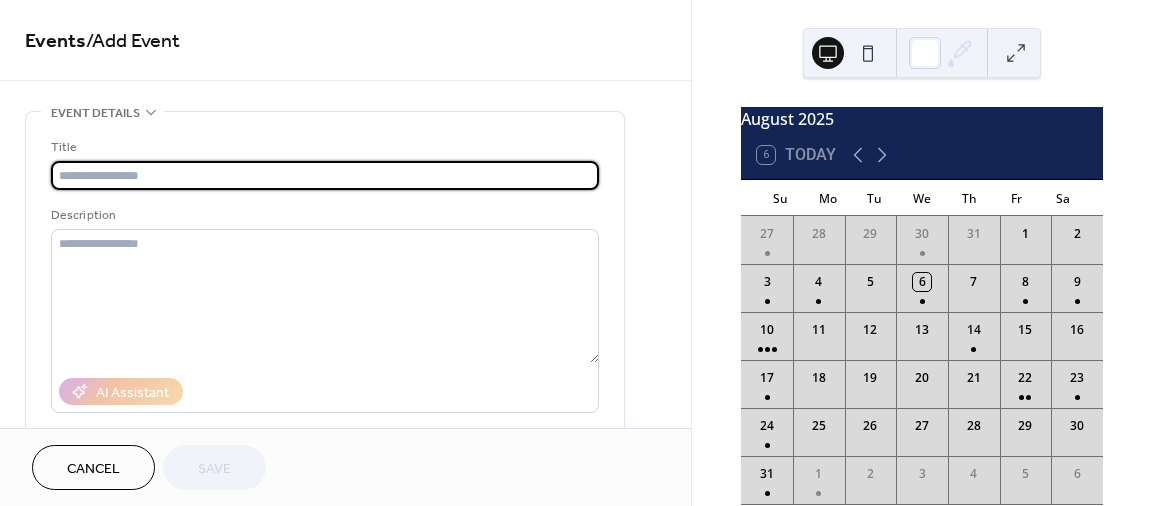 click on "Cancel" at bounding box center (93, 469) 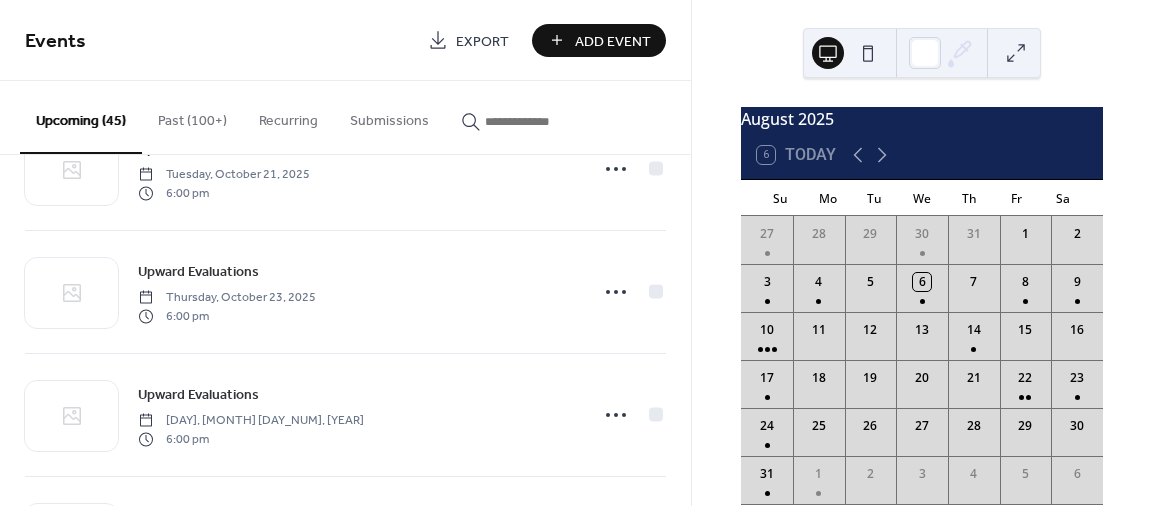 scroll, scrollTop: 3398, scrollLeft: 0, axis: vertical 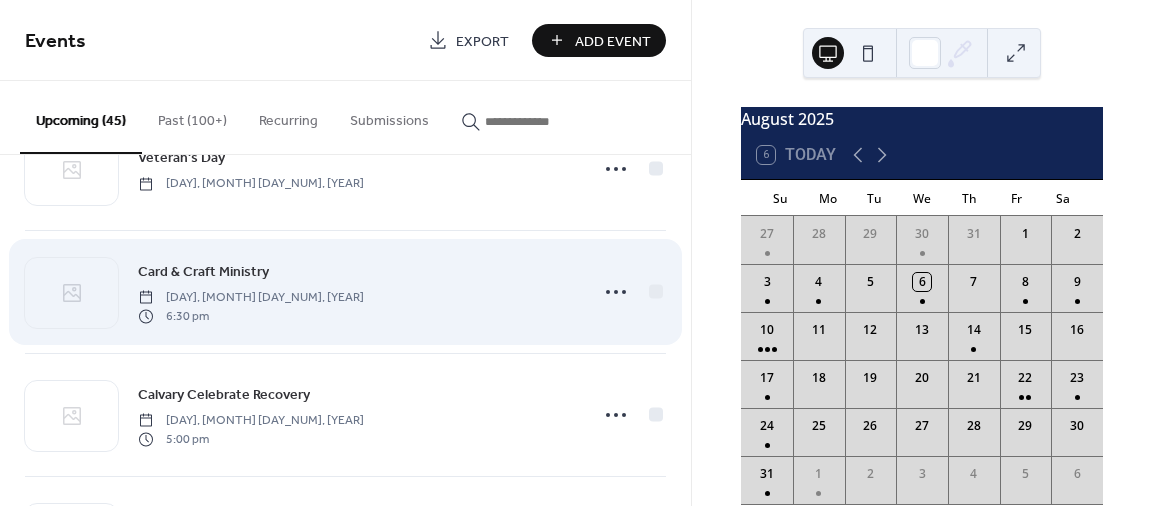 drag, startPoint x: 245, startPoint y: 330, endPoint x: 225, endPoint y: 345, distance: 25 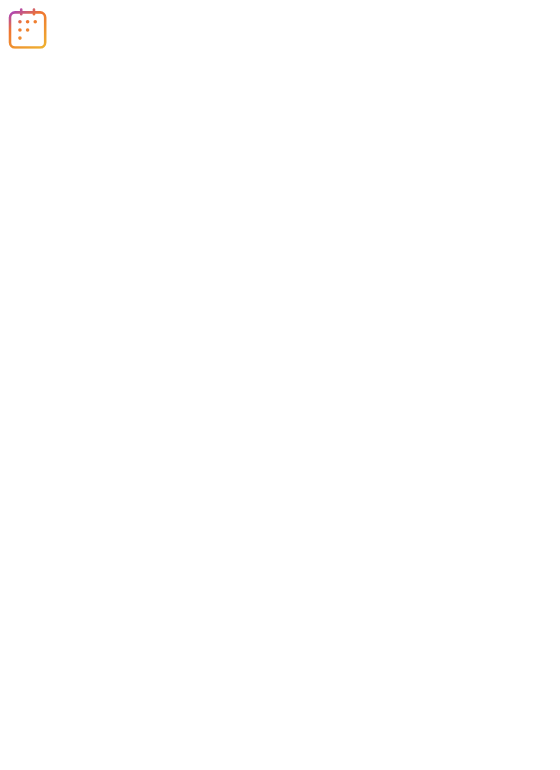 scroll, scrollTop: 0, scrollLeft: 0, axis: both 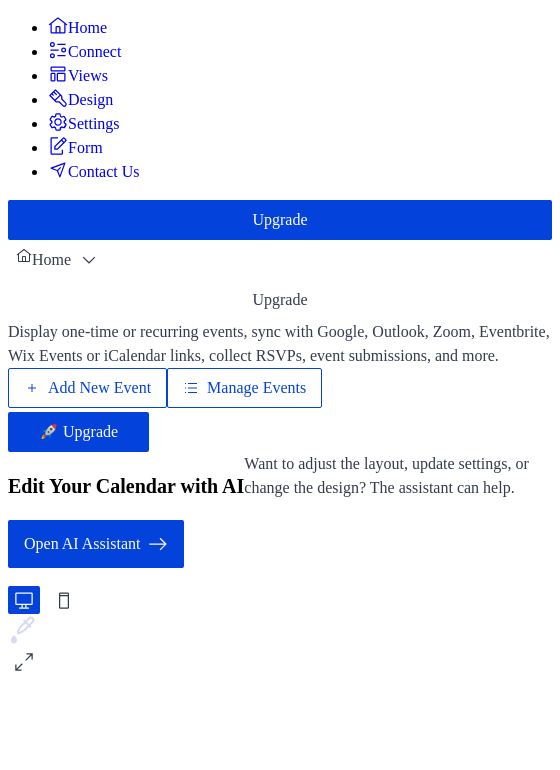click on "Manage Events" at bounding box center [256, 388] 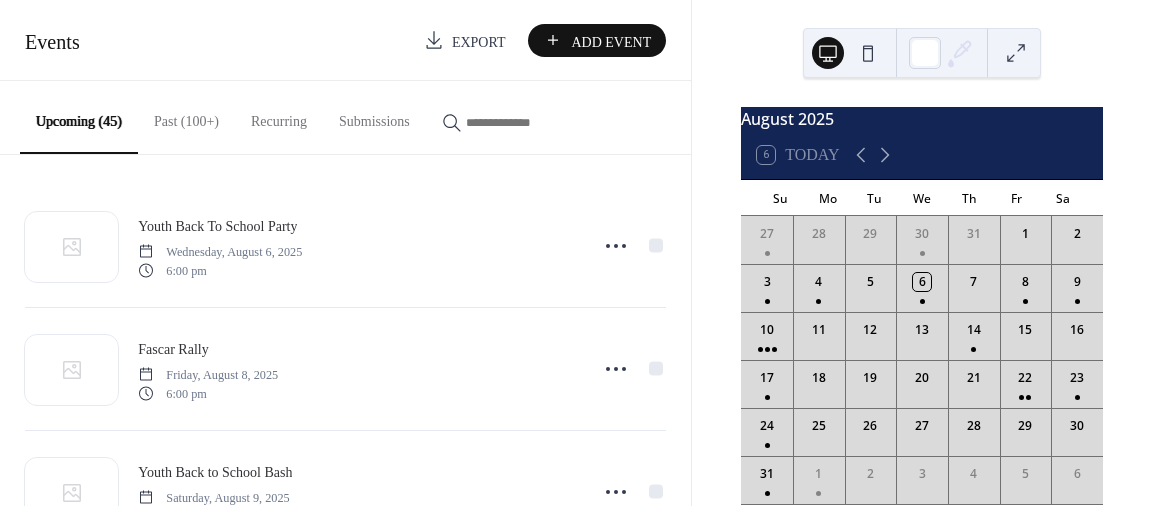 scroll, scrollTop: 0, scrollLeft: 0, axis: both 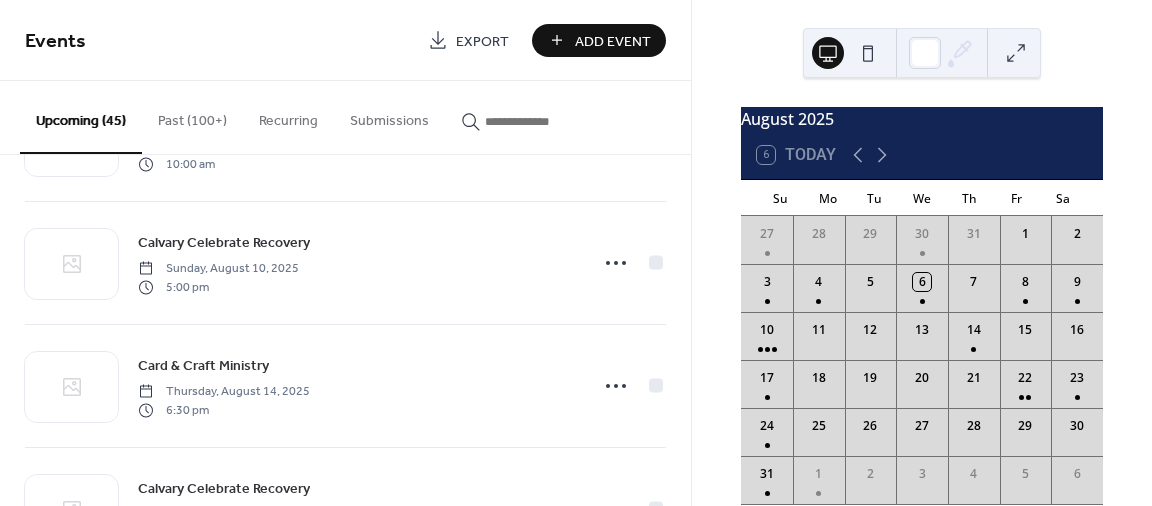 drag, startPoint x: 667, startPoint y: 233, endPoint x: 657, endPoint y: 250, distance: 19.723083 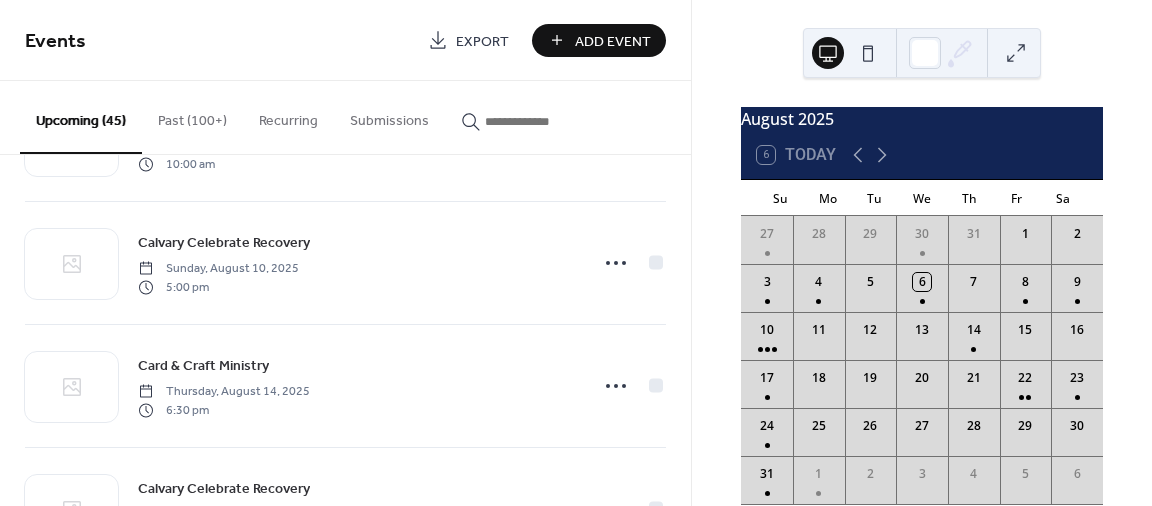 click on "[MONTH] [YEAR] [NUMBER] Today Su Mo Tu We Th Fr Sa 27 28 29 30 31 1 2 3 4 5 6 7 8 9 10 11 12 13 14 15 16 17 18 19 20 21 22 23 24 25 26 27 28 29 30 31 1 2 3 4 5 6" at bounding box center (922, 253) 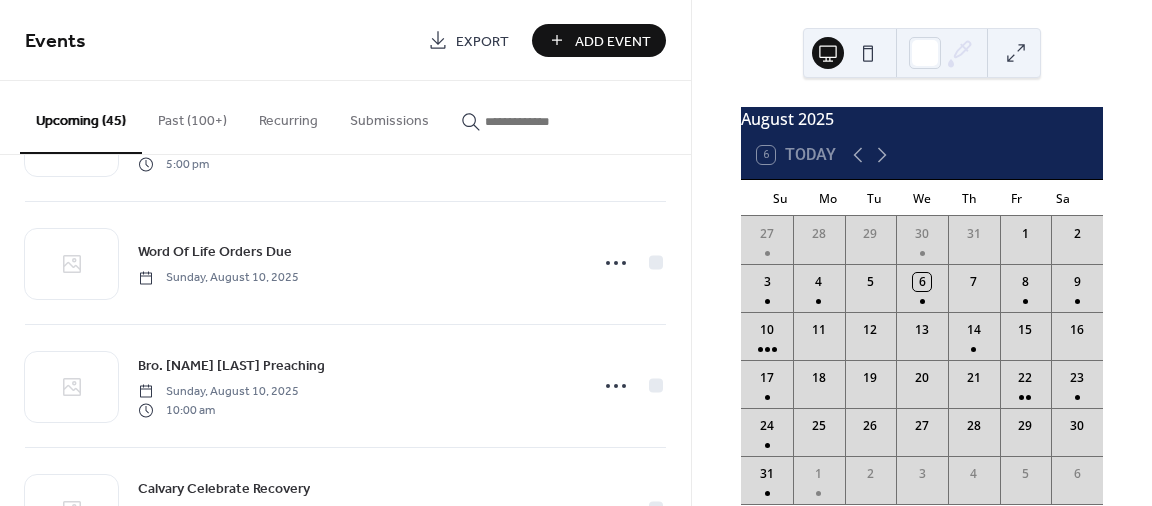 scroll, scrollTop: 387, scrollLeft: 0, axis: vertical 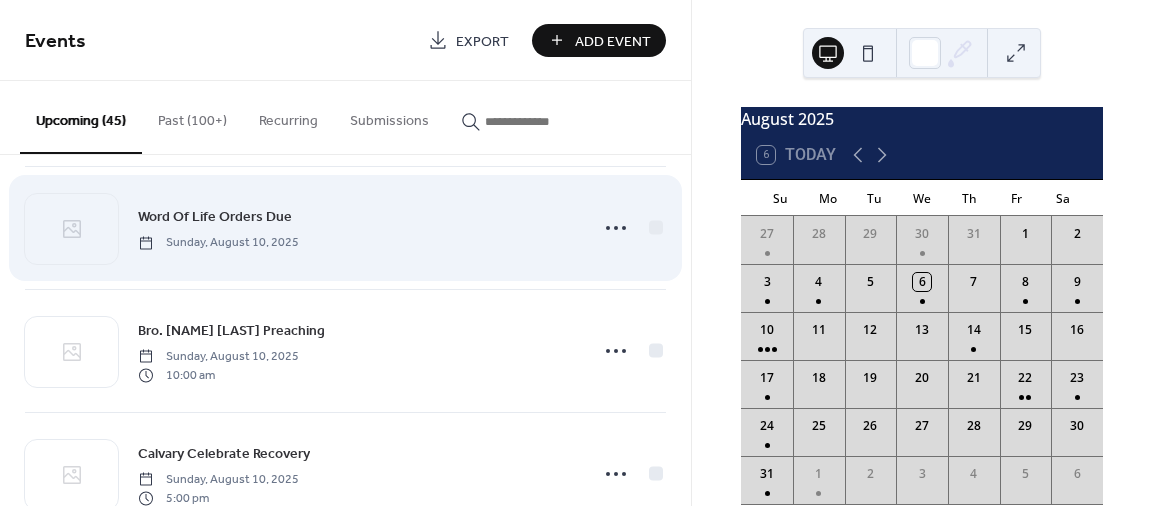 click on "Word Of Life Orders Due [DAY], [MONTH] [NUMBER], [YEAR]" at bounding box center [357, 227] 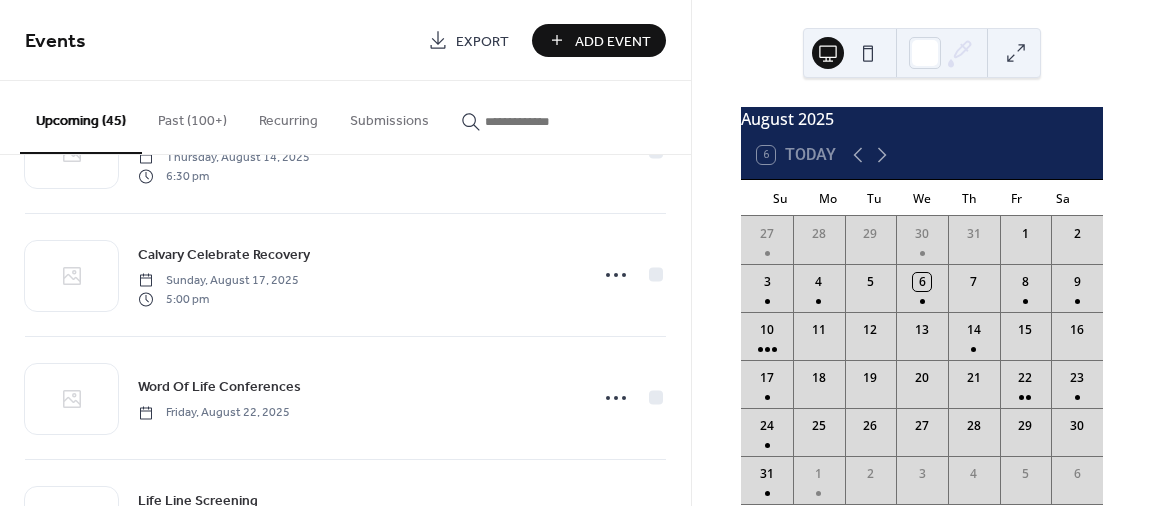 scroll, scrollTop: 961, scrollLeft: 0, axis: vertical 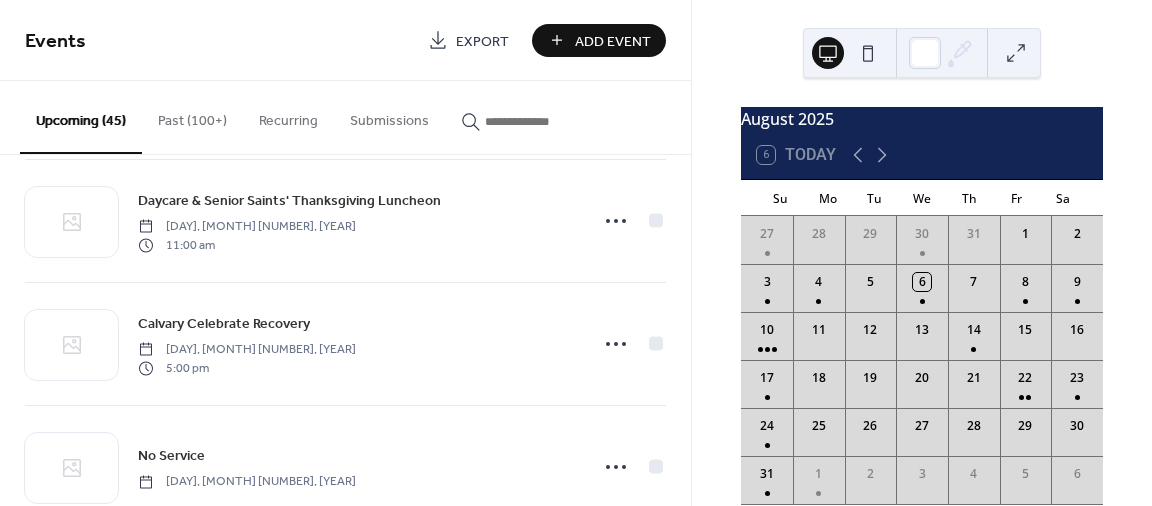 click on "Add Event" at bounding box center [613, 41] 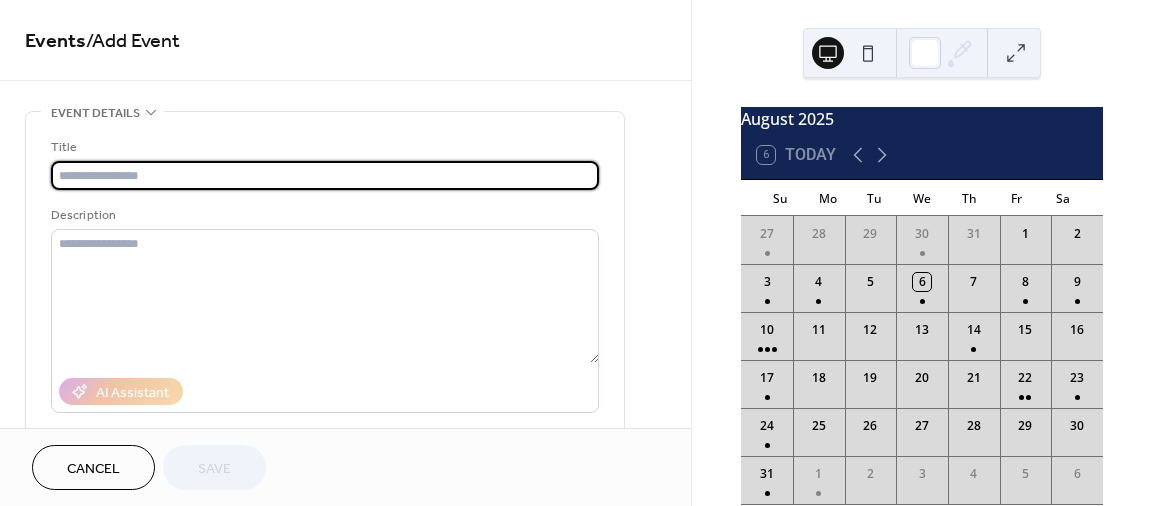 click at bounding box center [325, 175] 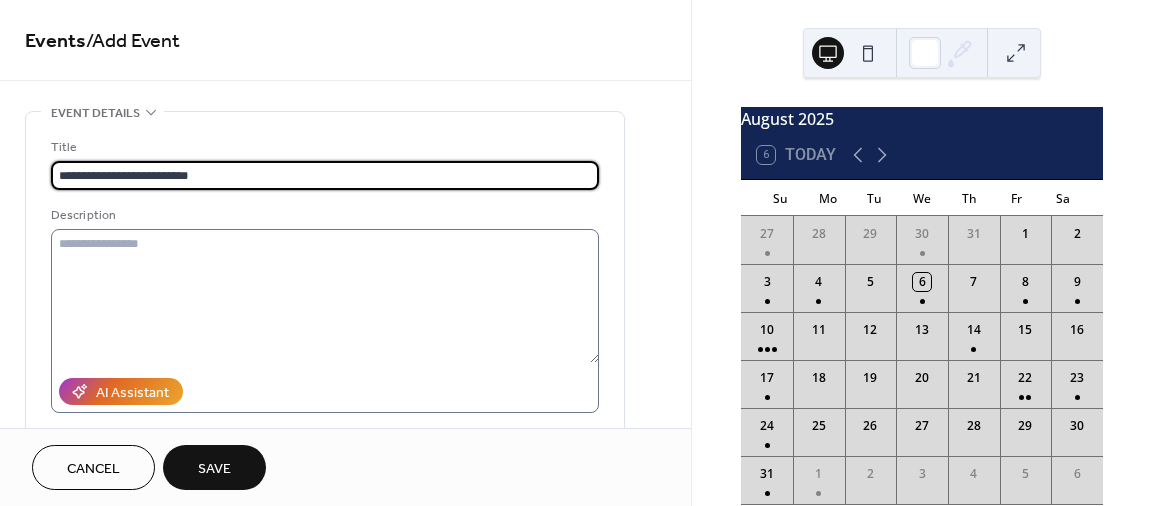 type on "**********" 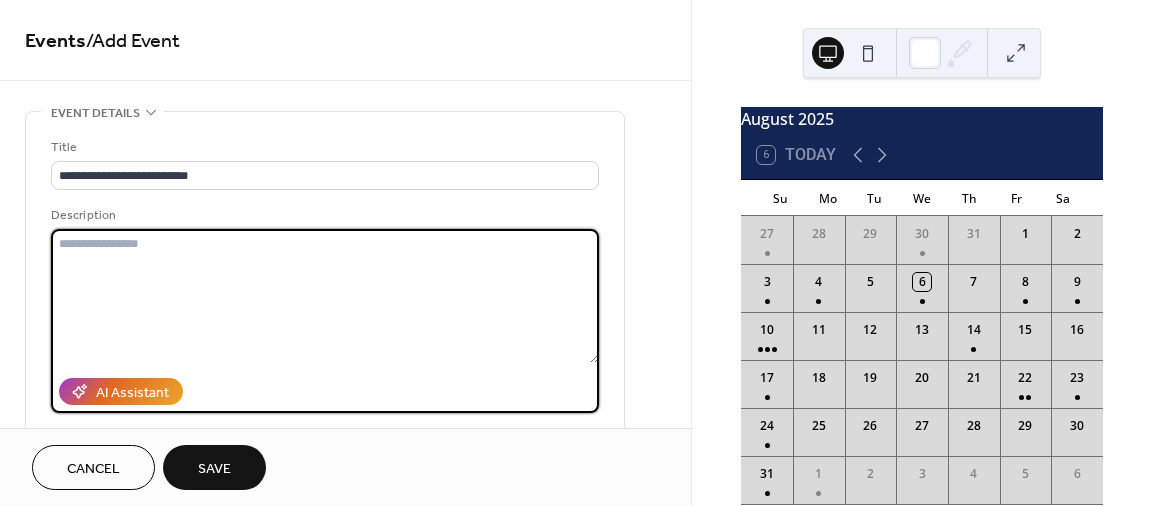 click at bounding box center [325, 296] 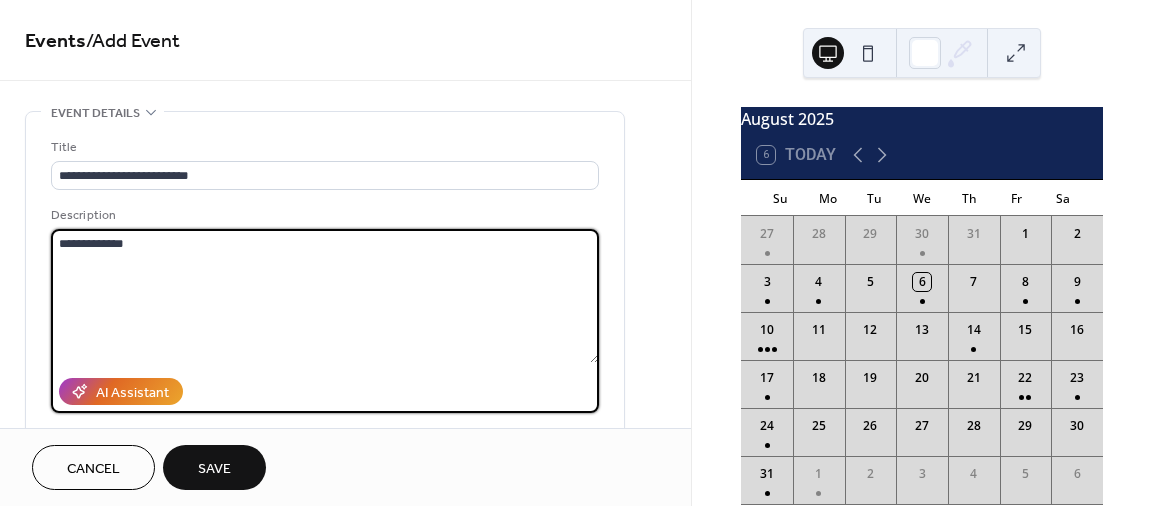 click on "**********" at bounding box center [325, 296] 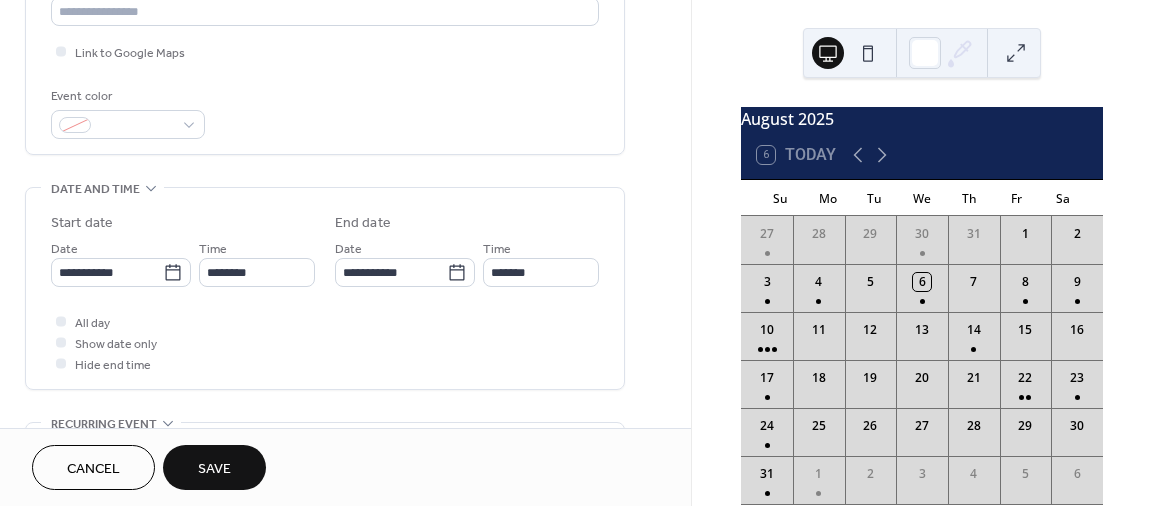 scroll, scrollTop: 498, scrollLeft: 0, axis: vertical 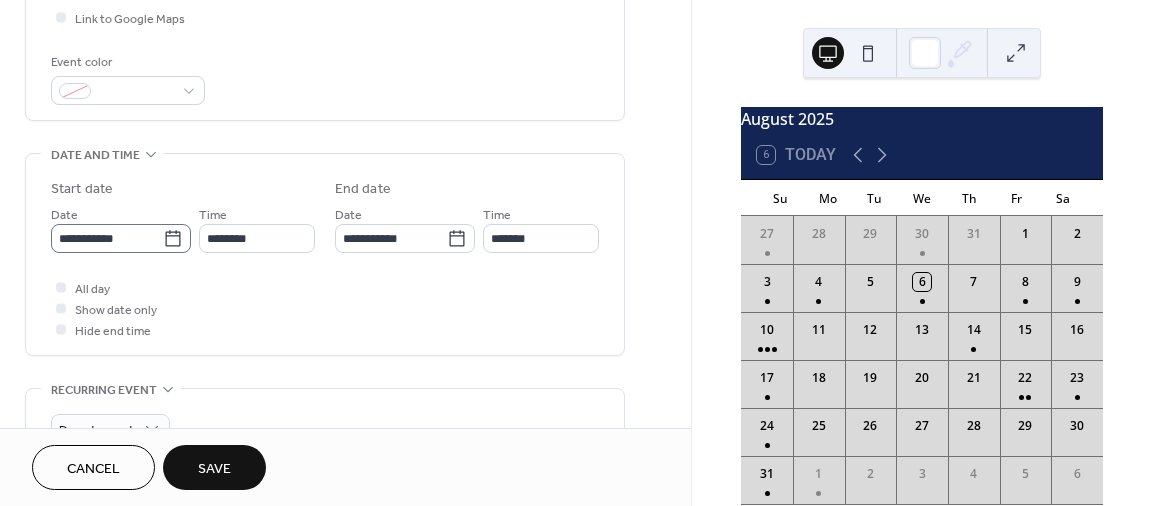 type on "**********" 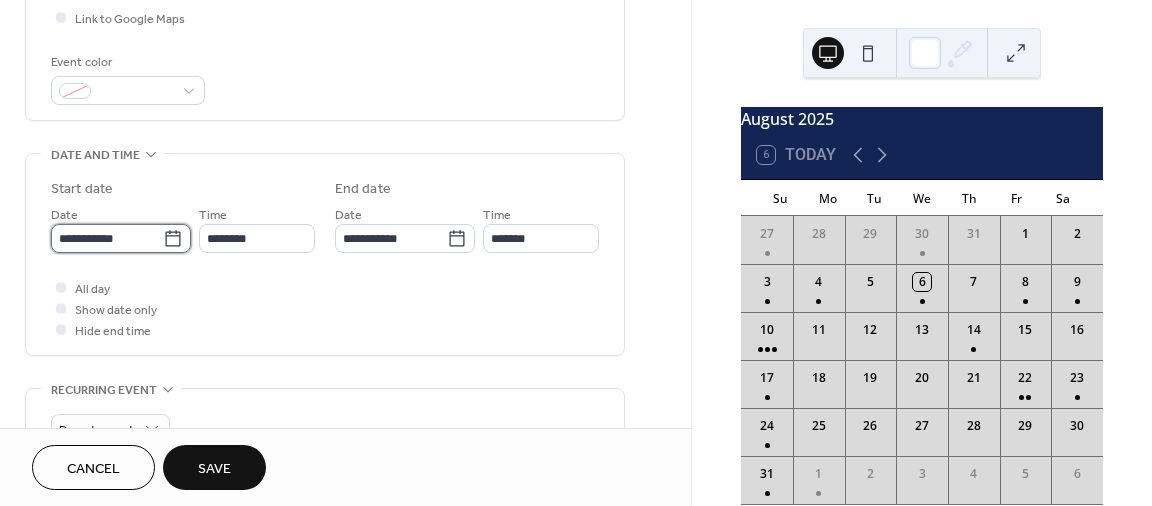 click on "**********" at bounding box center [107, 238] 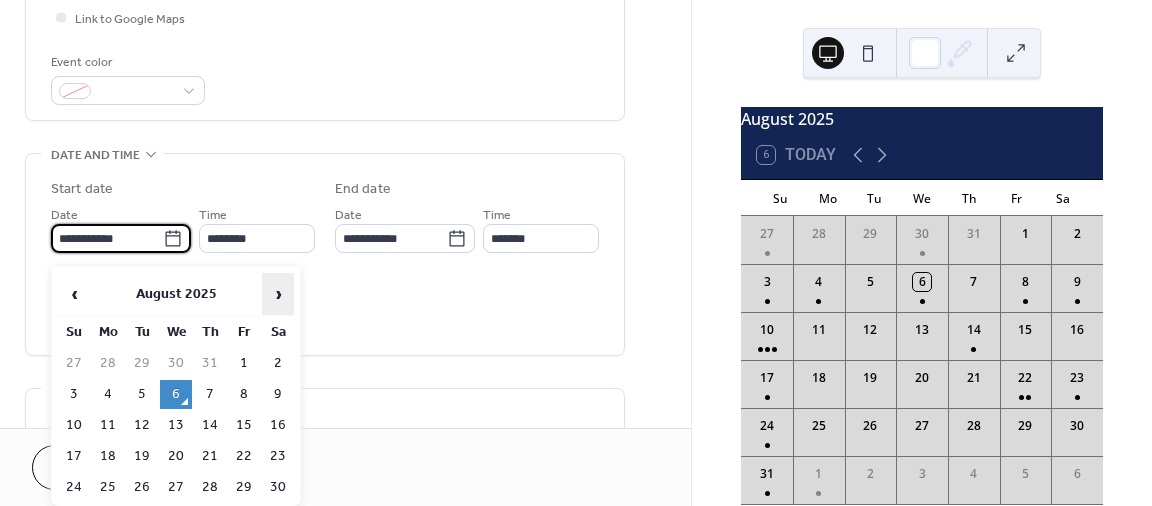 click on "›" at bounding box center [278, 294] 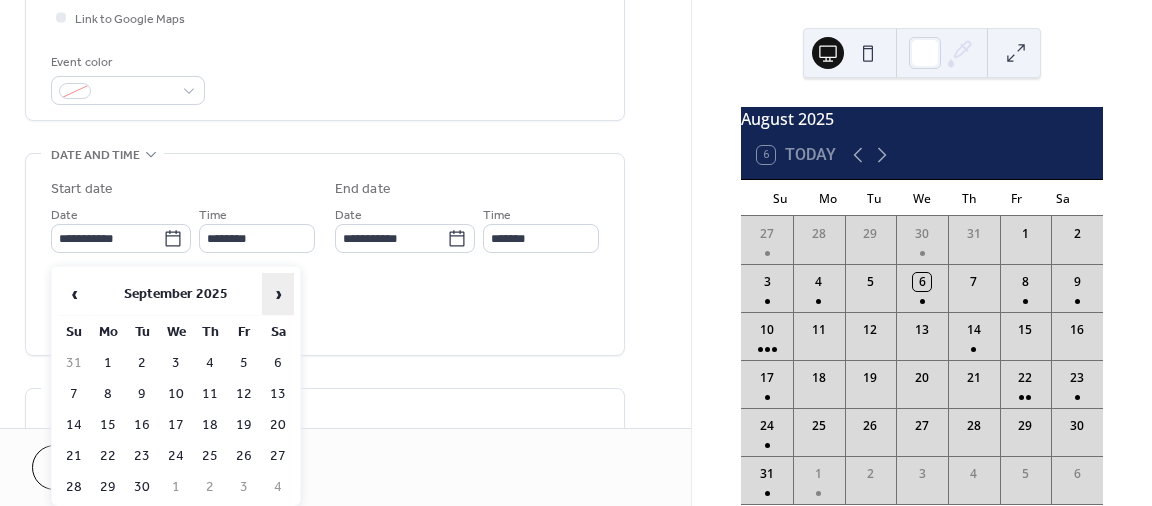 click on "›" at bounding box center [278, 294] 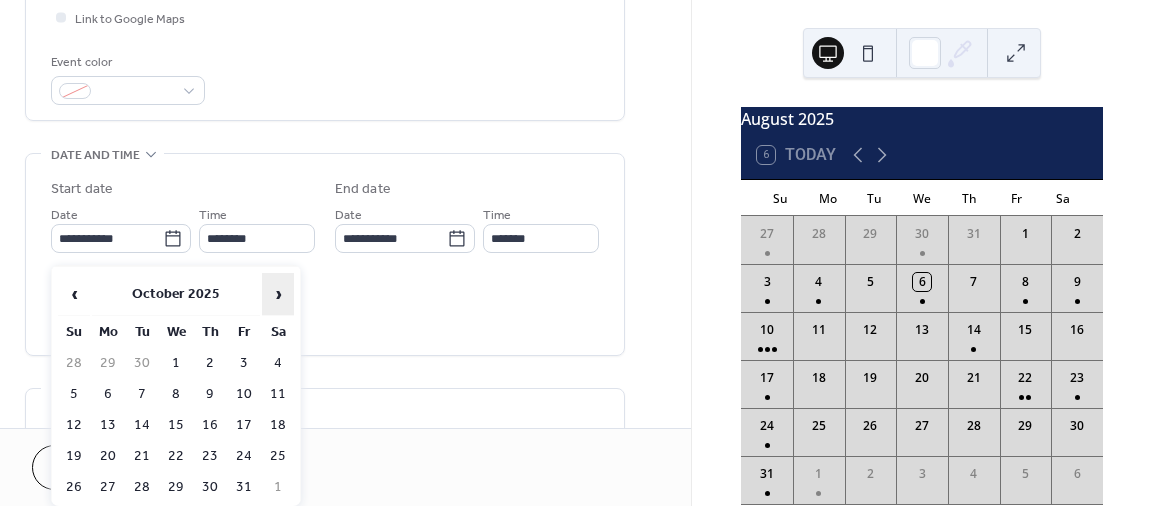 click on "›" at bounding box center (278, 294) 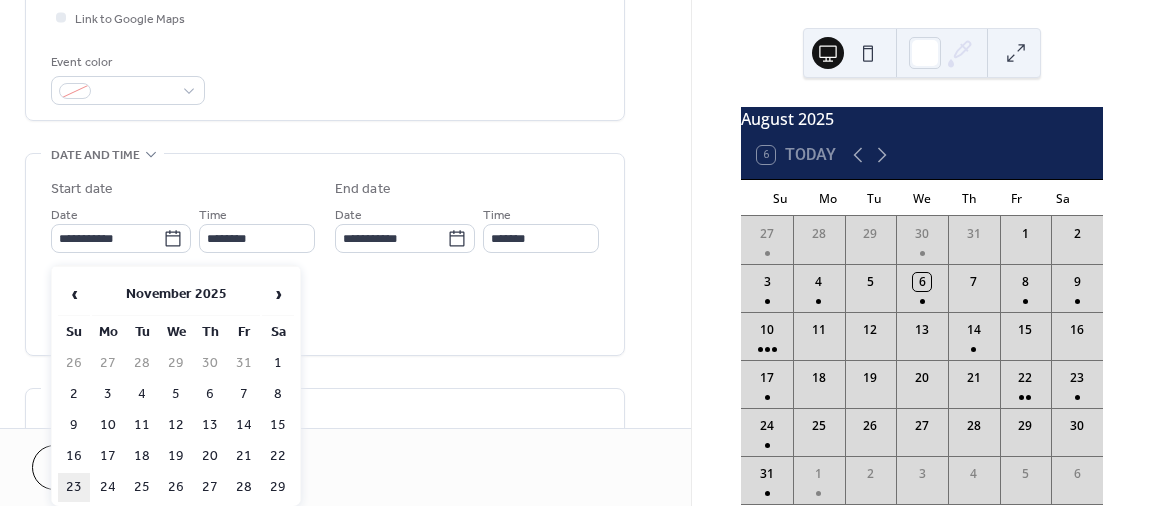 click on "23" at bounding box center [74, 487] 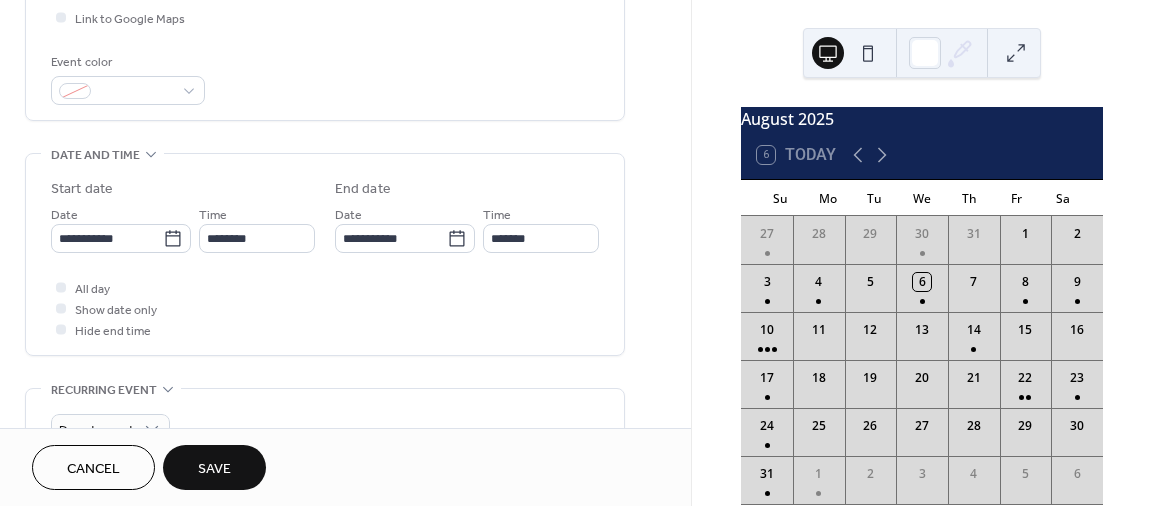 type on "**********" 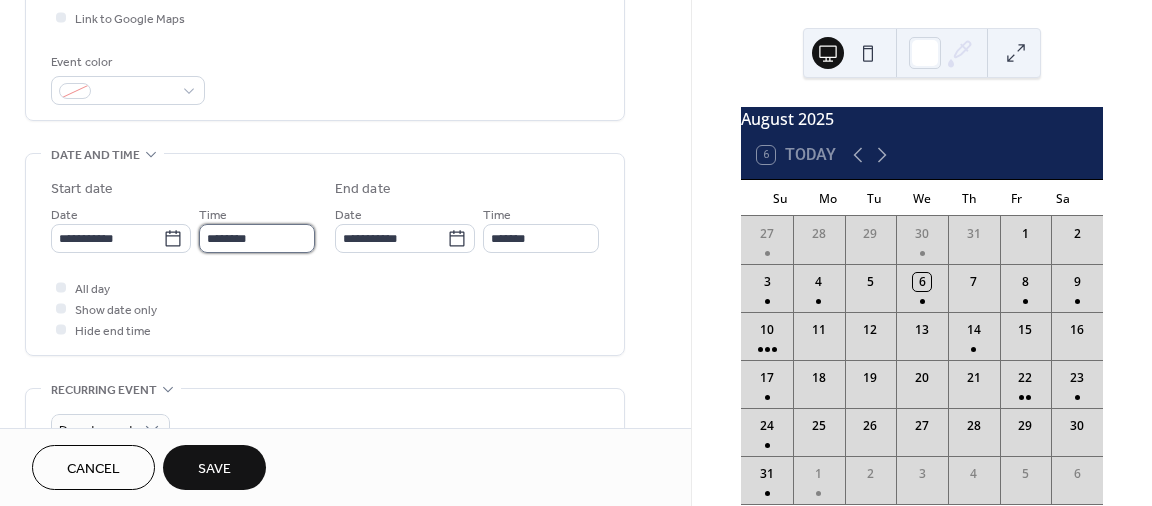 click on "********" at bounding box center (257, 238) 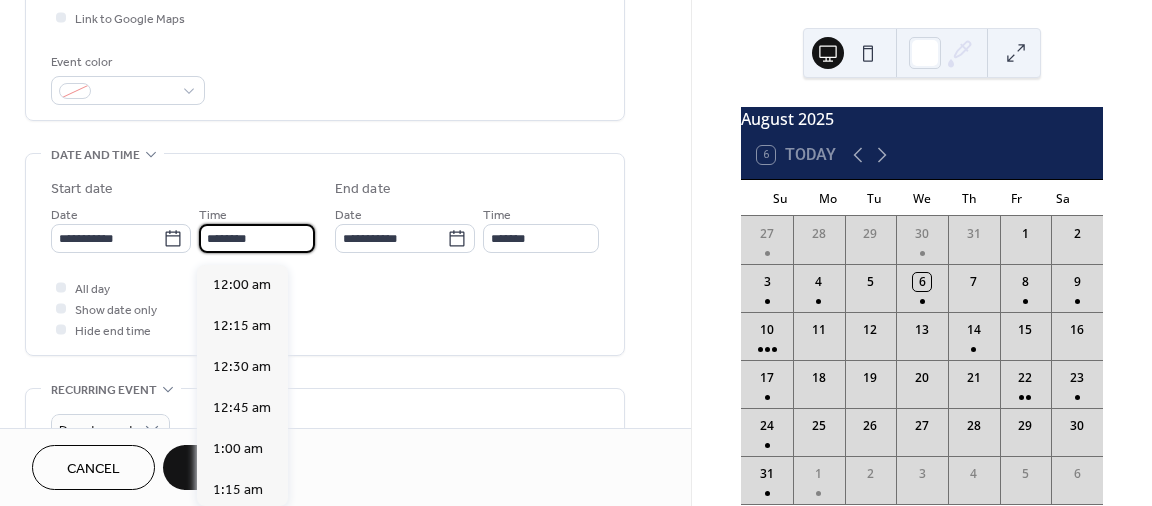scroll, scrollTop: 1944, scrollLeft: 0, axis: vertical 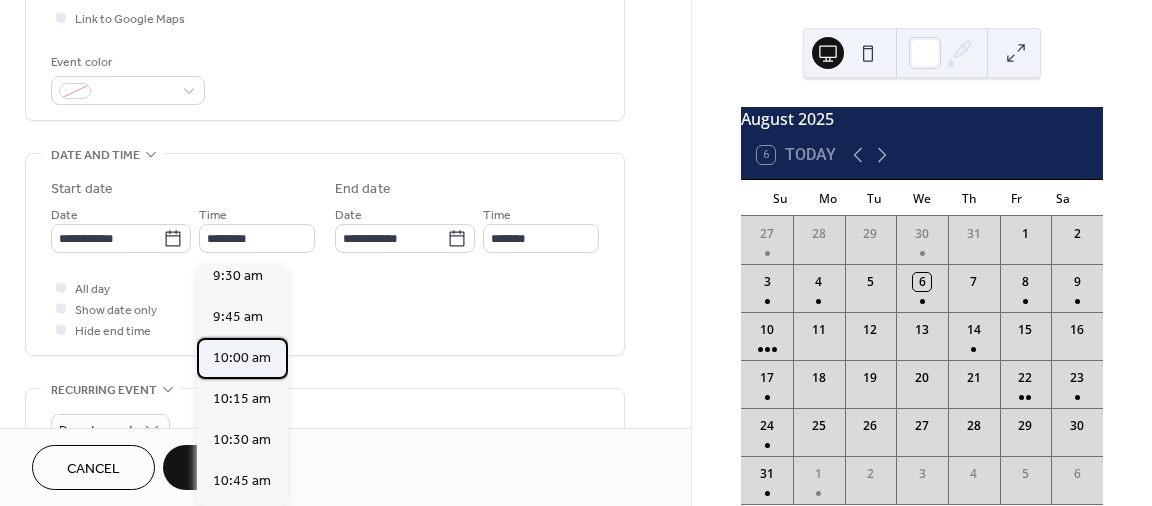 click on "10:00 am" at bounding box center (242, 358) 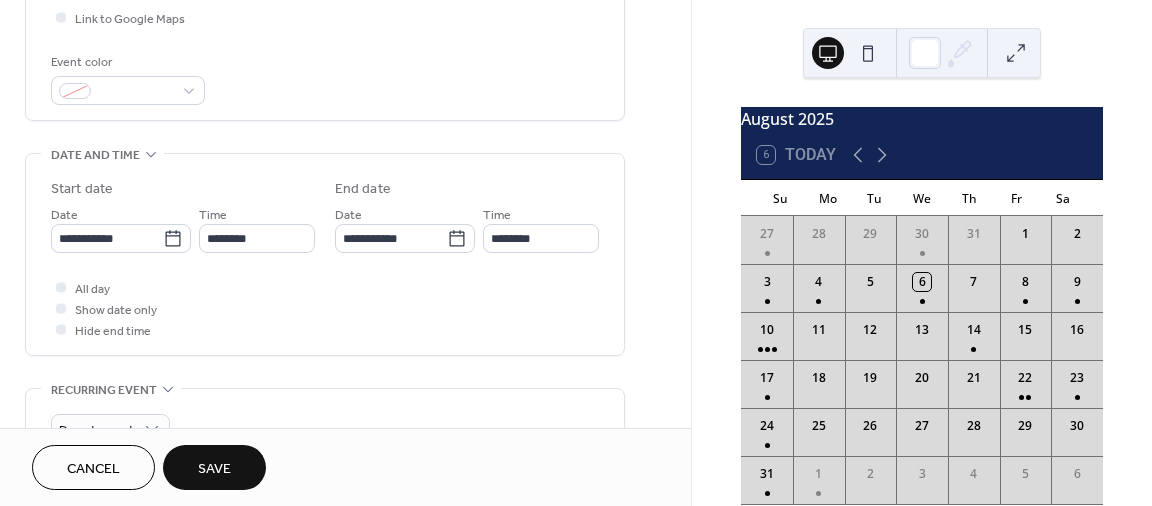 type on "********" 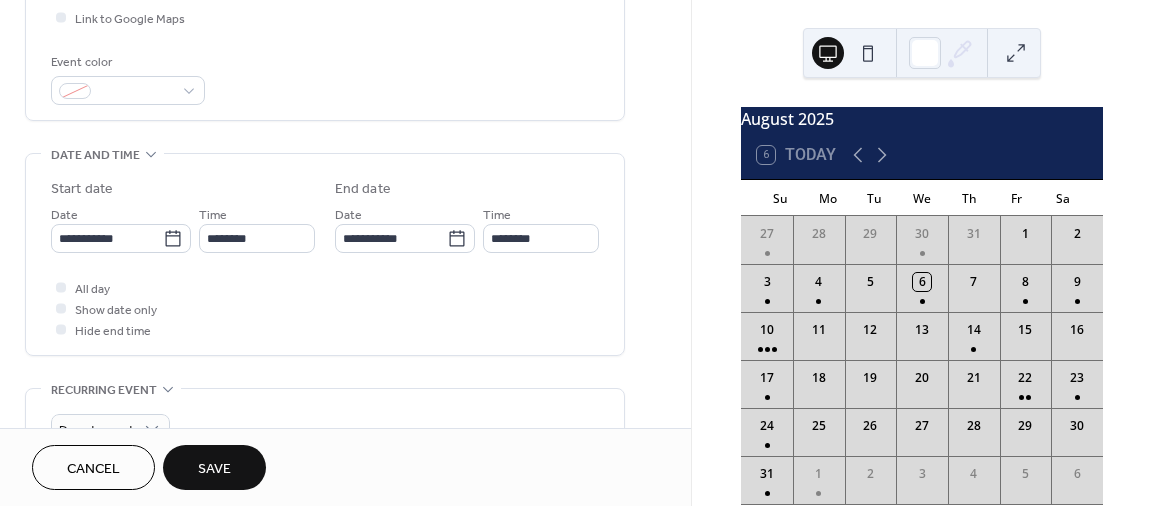click on "Save" at bounding box center (214, 469) 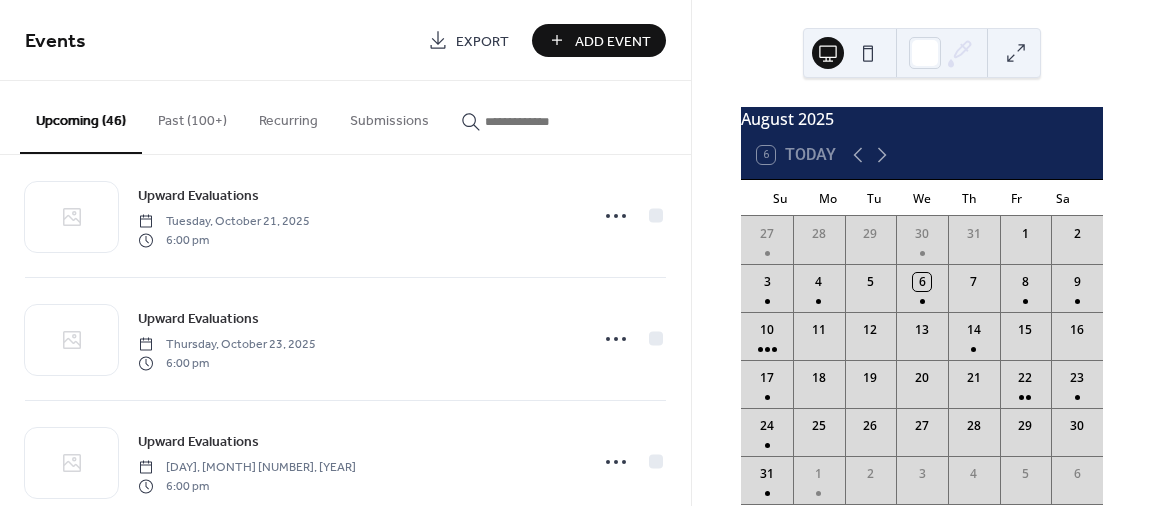 scroll, scrollTop: 3398, scrollLeft: 0, axis: vertical 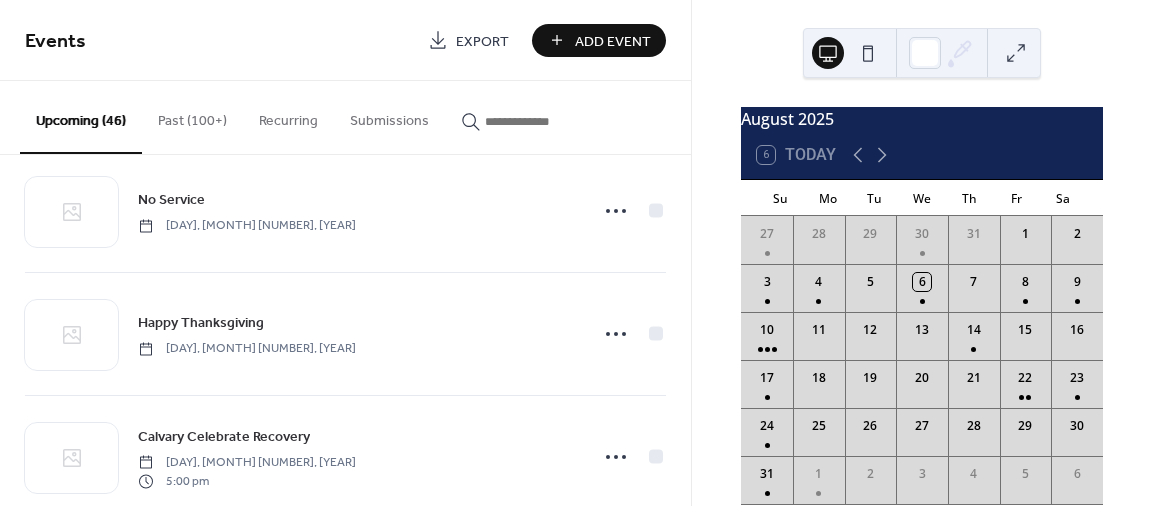 click on "[MONTH] [YEAR] [NUMBER] Today Su Mo Tu We Th Fr Sa 27 28 29 30 31 1 2 3 4 5 6 7 8 9 10 11 12 13 14 15 16 17 18 19 20 21 22 23 24 25 26 27 28 29 30 31 1 2 3 4 5 6" at bounding box center (922, 253) 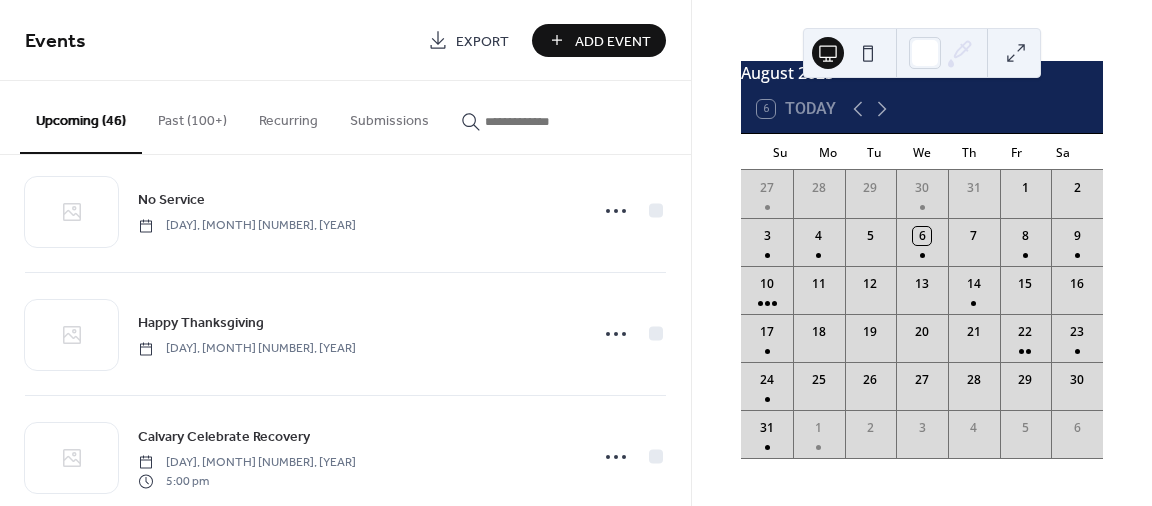 scroll, scrollTop: 58, scrollLeft: 0, axis: vertical 